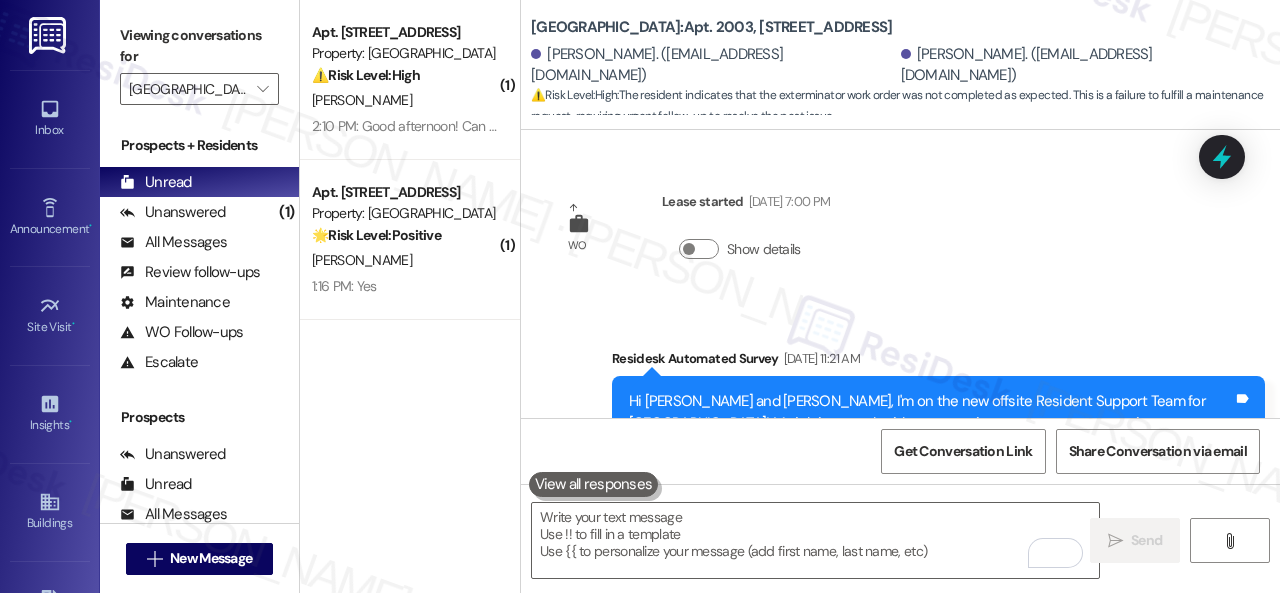click on "[PERSON_NAME]" at bounding box center [404, 260] 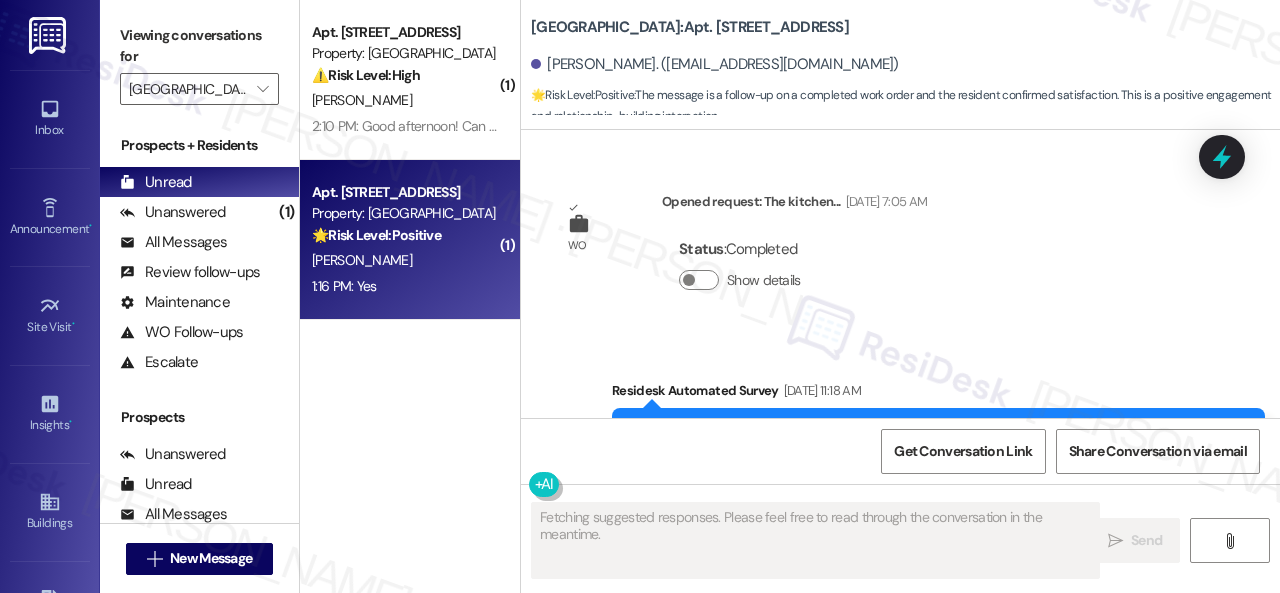 scroll, scrollTop: 19215, scrollLeft: 0, axis: vertical 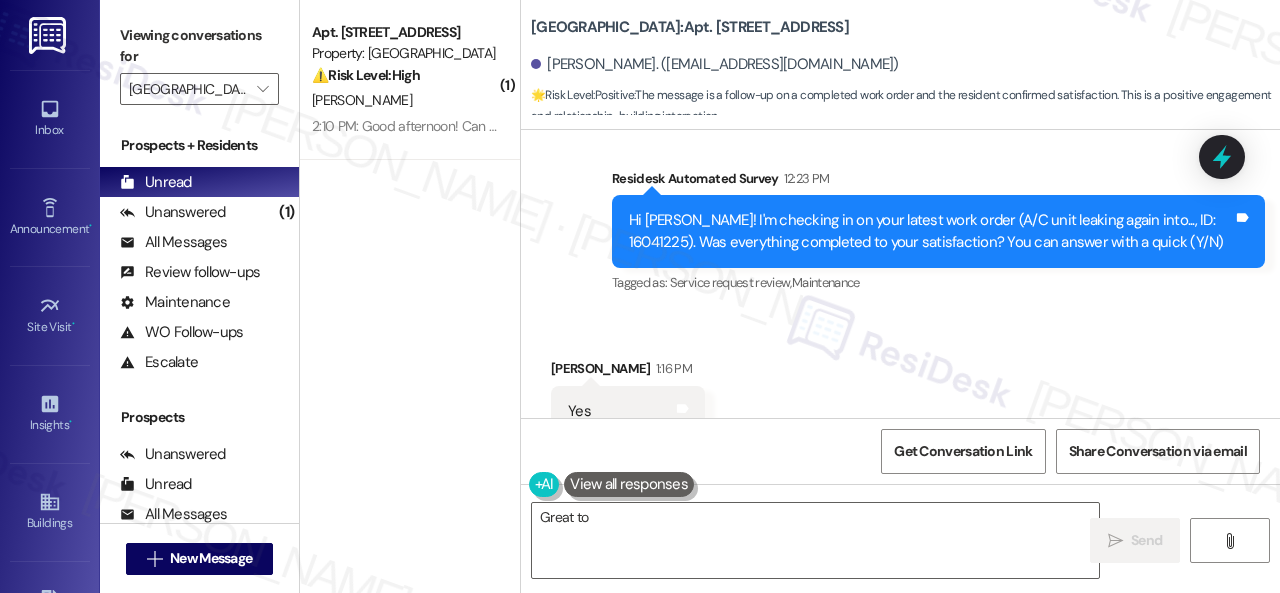 click on "Received via SMS Tammy Kirk 1:16 PM Yes Tags and notes Tagged as:   Positive response Click to highlight conversations about Positive response" at bounding box center (900, 397) 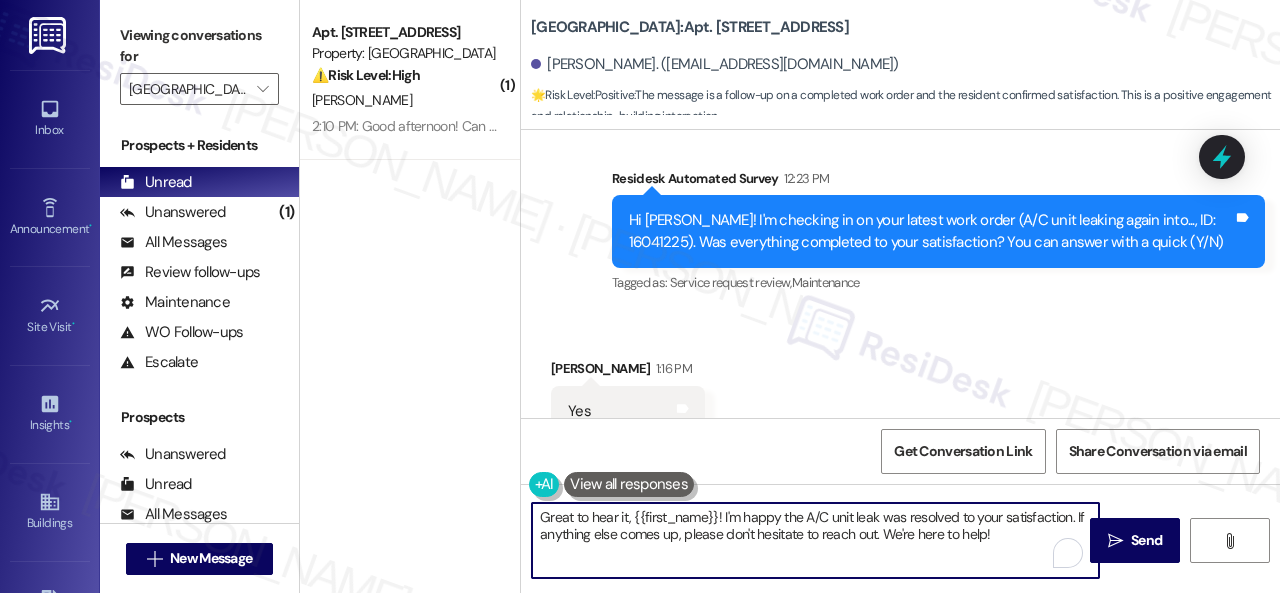 drag, startPoint x: 1011, startPoint y: 543, endPoint x: 745, endPoint y: 479, distance: 273.59094 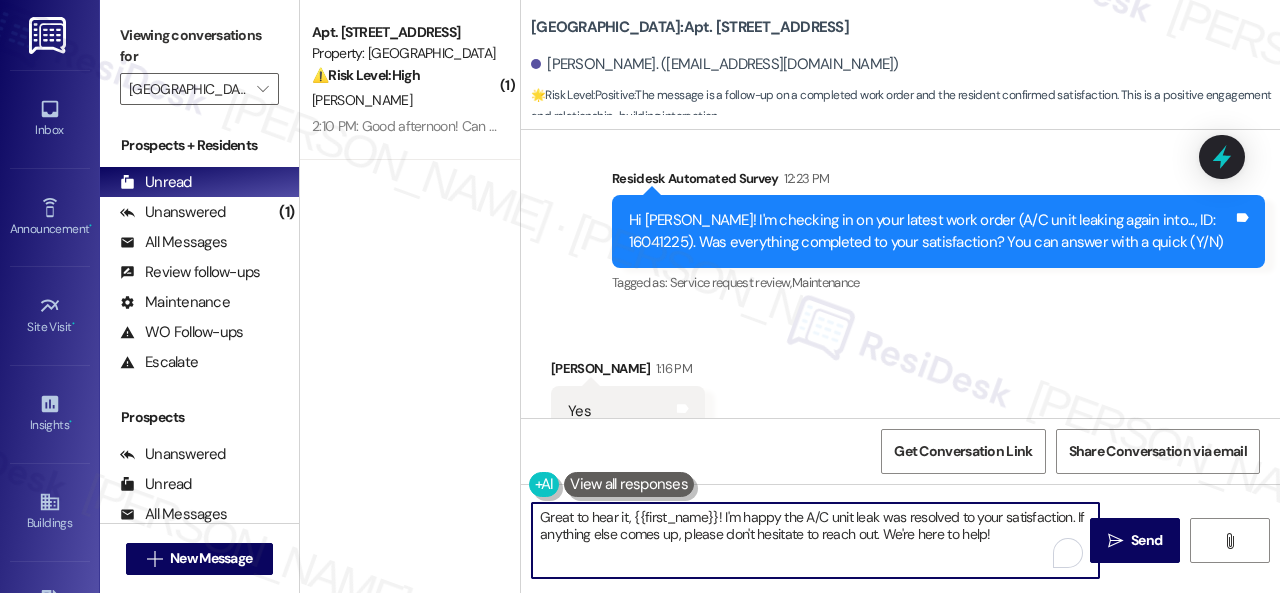 click on "( 1 ) Apt. 2513, 1 Halston South Point Property: Halston South Point ⚠️  Risk Level:  High The resident is following up on a previously reported AC issue and the replacement has not been completed as expected. This impacts the habitability of the apartment and requires urgent attention. C. Mcclammey 2:10 PM: Good afternoon!  Can you check the status of Work Order - 16028036? A portable AC was delivered last week, and I was told that the unit needed to be replaced and would be finished in a few days.
I am still using the portable AC in the living room while the rest of the apartment is hot.  2:10 PM: Good afternoon!  Can you check the status of Work Order - 16028036? A portable AC was delivered last week, and I was told that the unit needed to be replaced and would be finished in a few days.
I am still using the portable AC in the living room while the rest of the apartment is hot.  Halston South Point:  Apt. 1001, 1 Halston South Point       Tammy Kirk. (clayborn1982@gmail.com)   🌟  Risk Level:  :" at bounding box center [790, 296] 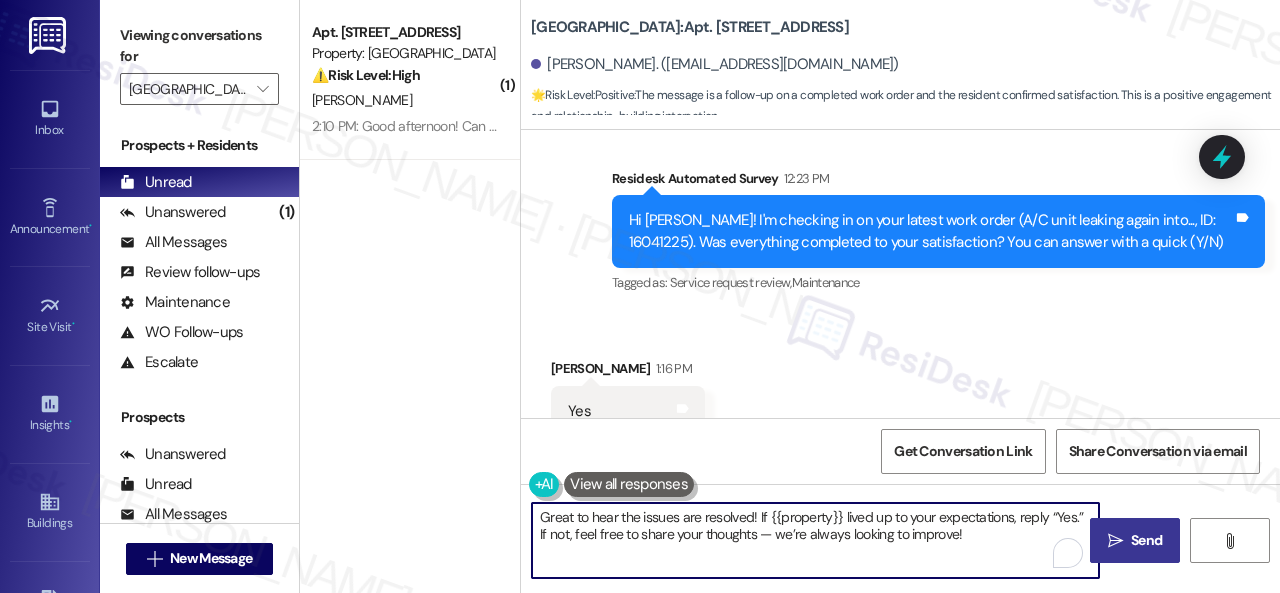 type on "Great to hear the issues are resolved! If {{property}} lived up to your expectations, reply “Yes.” If not, feel free to share your thoughts — we’re always looking to improve!" 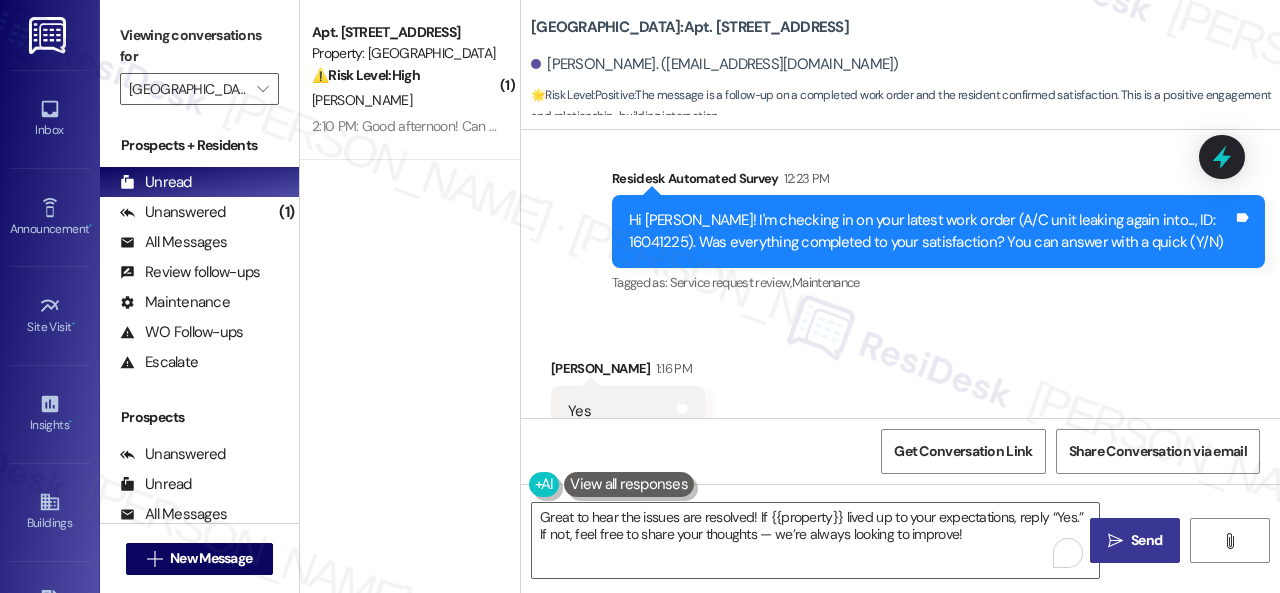click on " Send" at bounding box center [1135, 540] 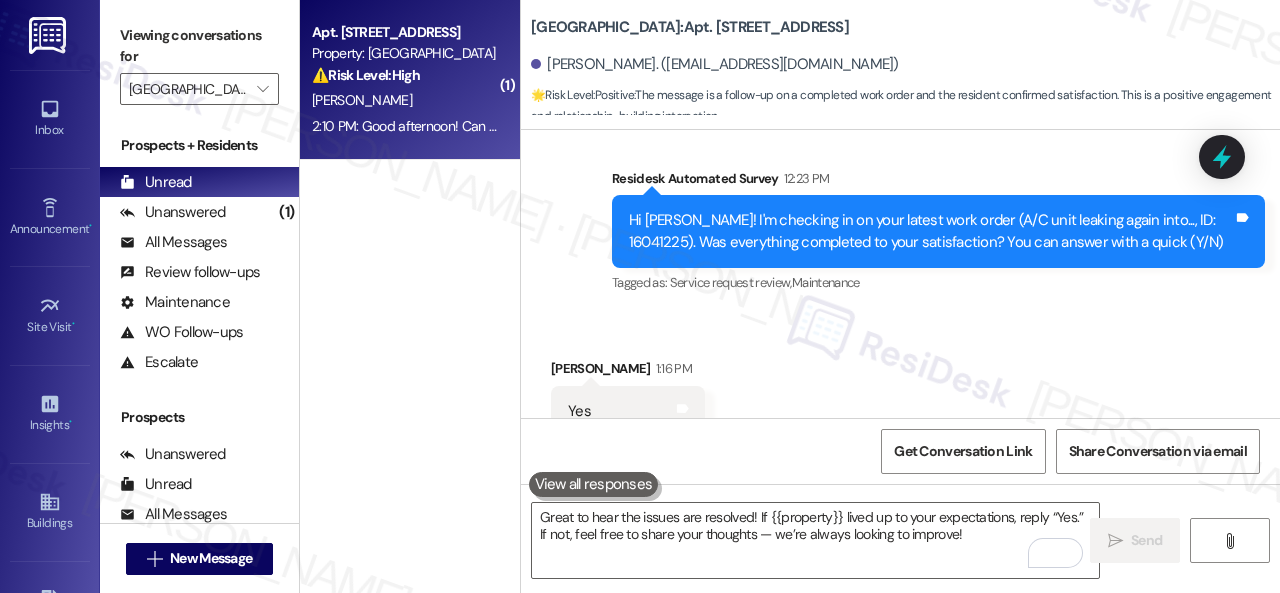 click on "⚠️  Risk Level:  High The resident is following up on a previously reported AC issue and the replacement has not been completed as expected. This impacts the habitability of the apartment and requires urgent attention." at bounding box center (404, 75) 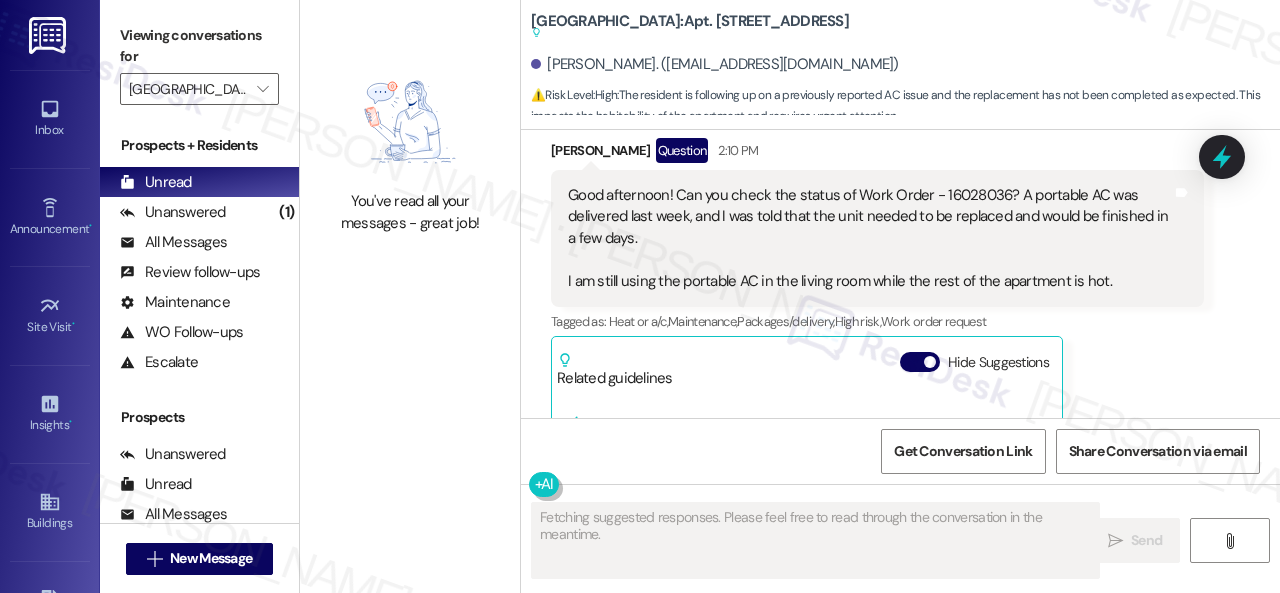 scroll, scrollTop: 27523, scrollLeft: 0, axis: vertical 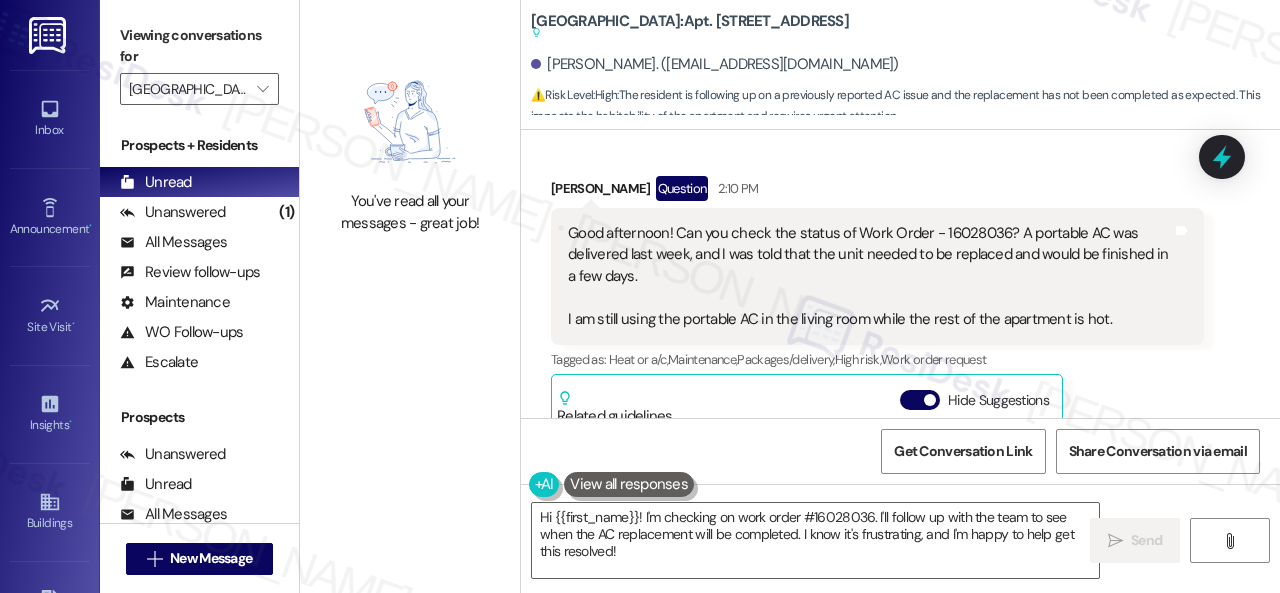 click on "Good afternoon!  Can you check the status of Work Order - 16028036? A portable AC was delivered last week, and I was told that the unit needed to be replaced and would be finished in a few days.
I am still using the portable AC in the living room while the rest of the apartment is hot." at bounding box center (870, 276) 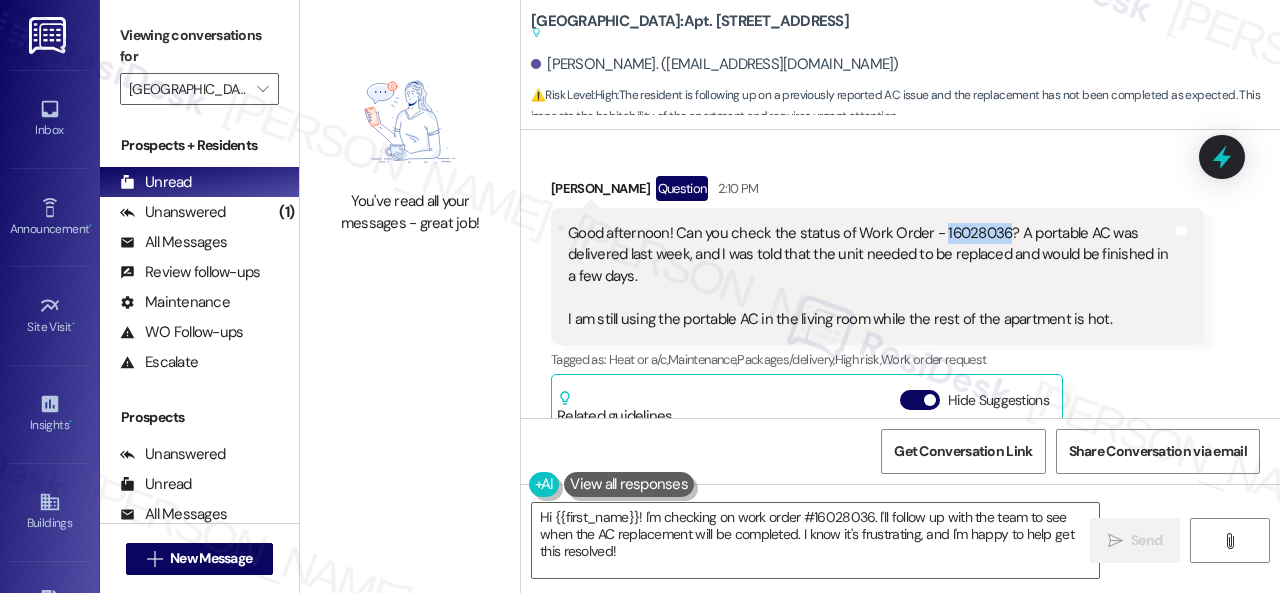 click on "Good afternoon!  Can you check the status of Work Order - 16028036? A portable AC was delivered last week, and I was told that the unit needed to be replaced and would be finished in a few days.
I am still using the portable AC in the living room while the rest of the apartment is hot." at bounding box center (870, 276) 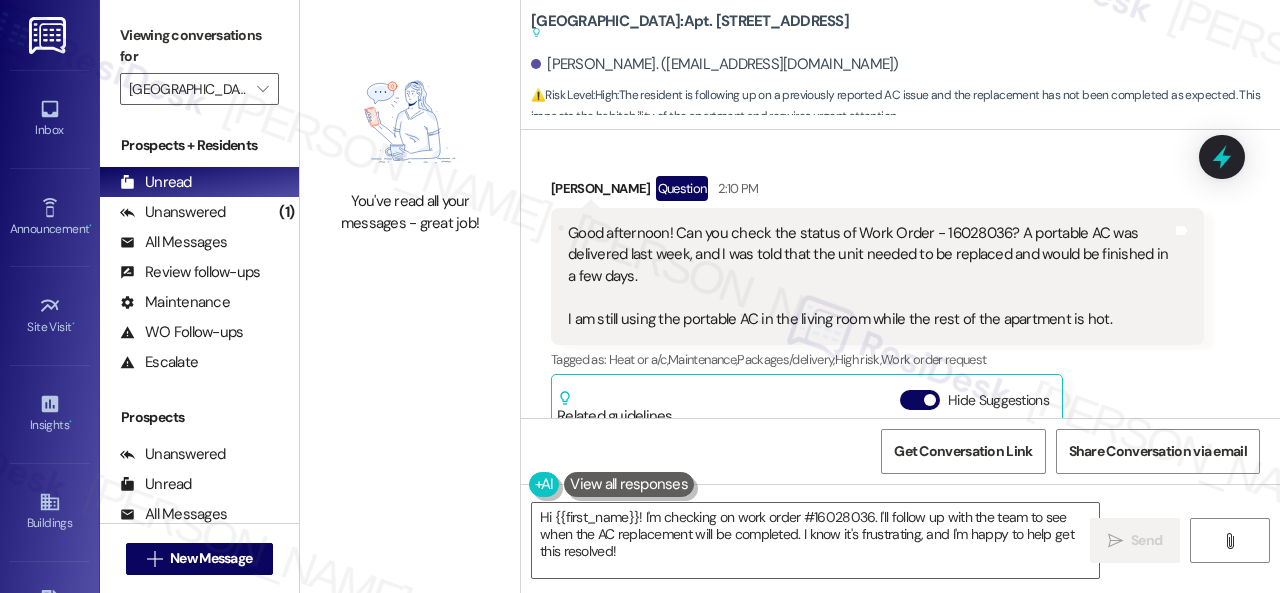 click on "Received via SMS Cindy Mcclammey Question 2:10 PM Good afternoon!  Can you check the status of Work Order - 16028036? A portable AC was delivered last week, and I was told that the unit needed to be replaced and would be finished in a few days.
I am still using the portable AC in the living room while the rest of the apartment is hot.  Tags and notes Tagged as:   Heat or a/c ,  Click to highlight conversations about Heat or a/c Maintenance ,  Click to highlight conversations about Maintenance Packages/delivery ,  Click to highlight conversations about Packages/delivery High risk ,  Click to highlight conversations about High risk Work order request Click to highlight conversations about Work order request  Related guidelines Hide Suggestions ResiDesk guideline: Follow-up for Heat or a/c   Guideline   1  suggestion  for next step (Click to fill) ' Happy to help! Is there any air coming out of the vents and is it hot or cold? ' Click to use this message in your reply Created  a year ago  ( 69 % match)  (" at bounding box center [877, 542] 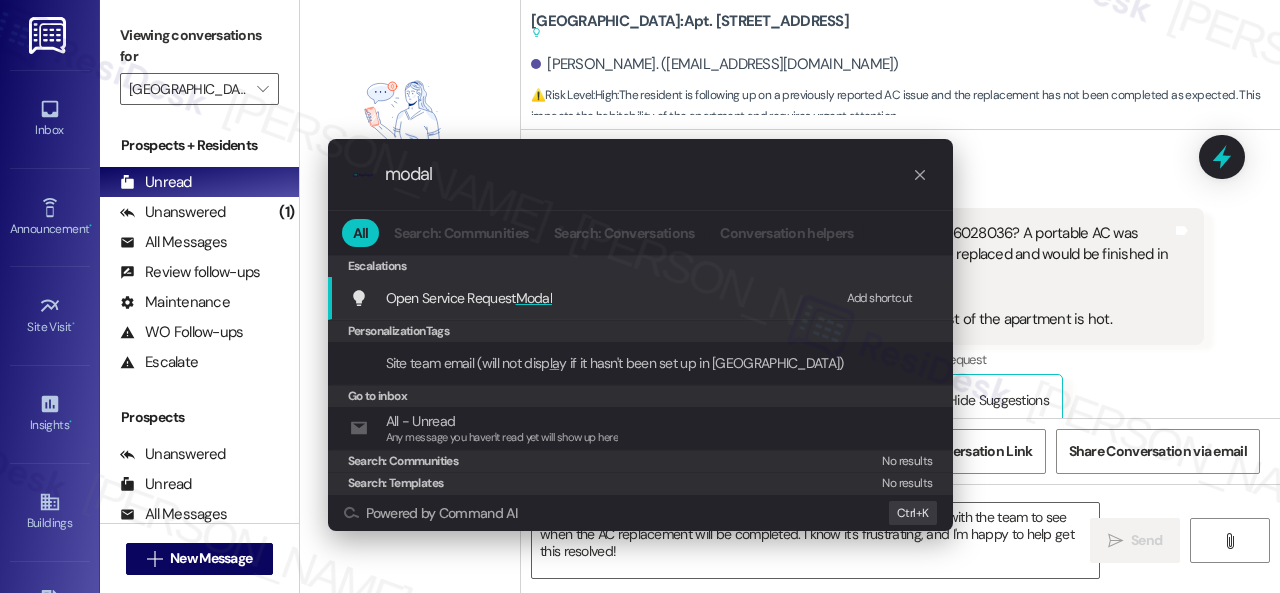 click on "Add shortcut" at bounding box center (880, 298) 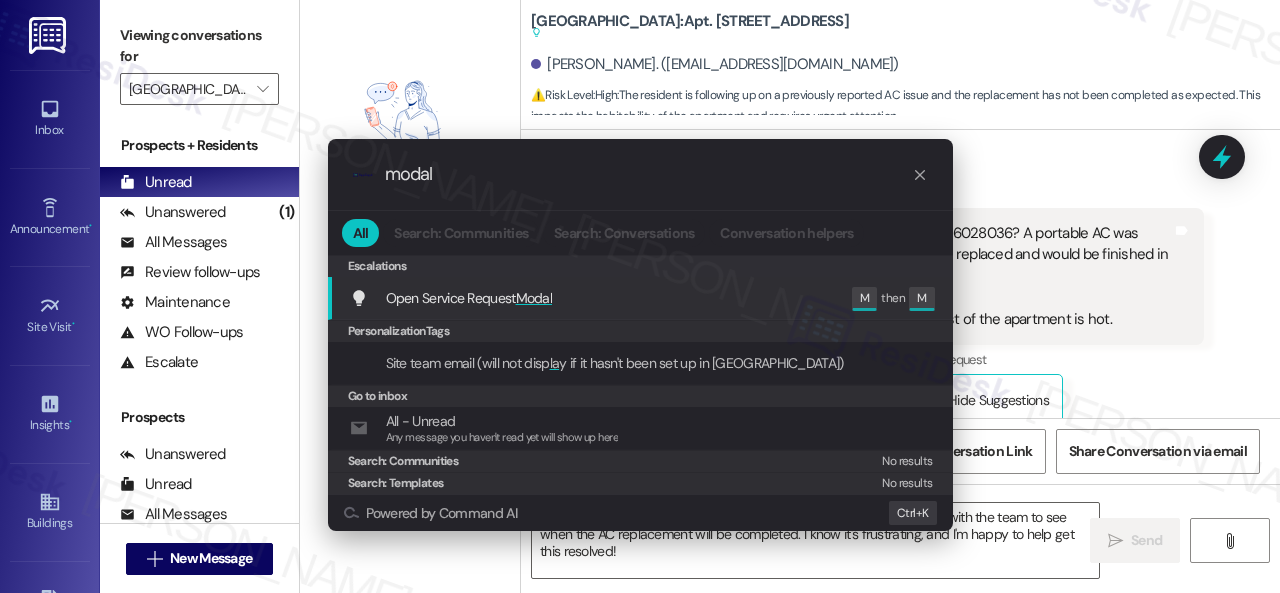 click on "Open Service Request  Modal" at bounding box center (469, 298) 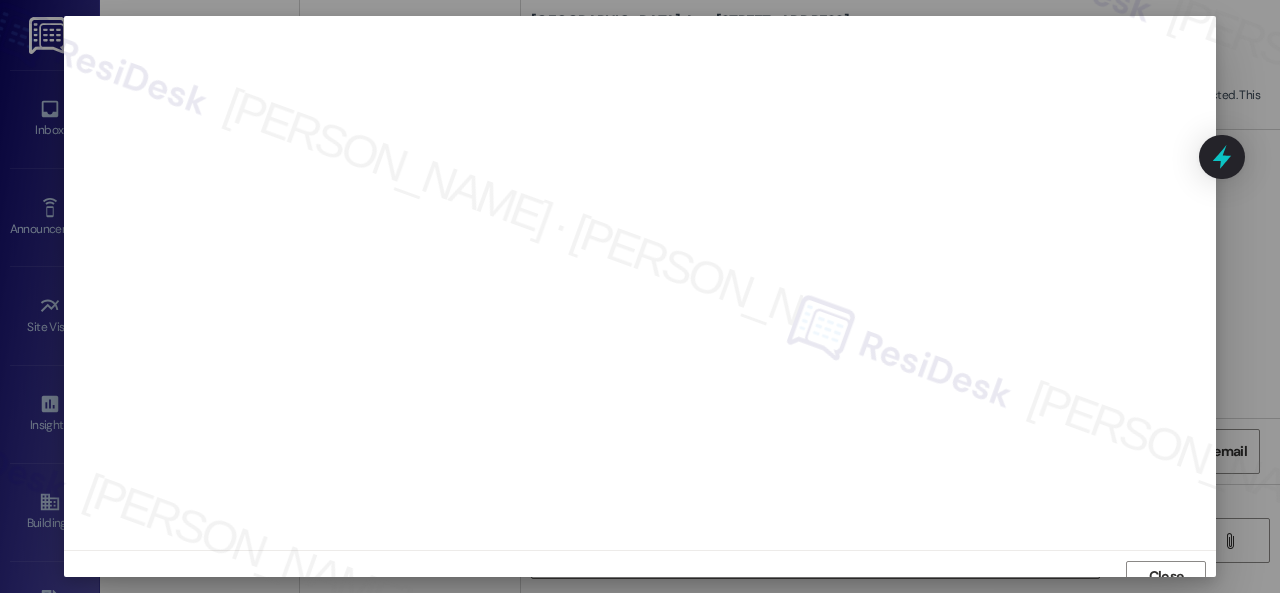 scroll, scrollTop: 15, scrollLeft: 0, axis: vertical 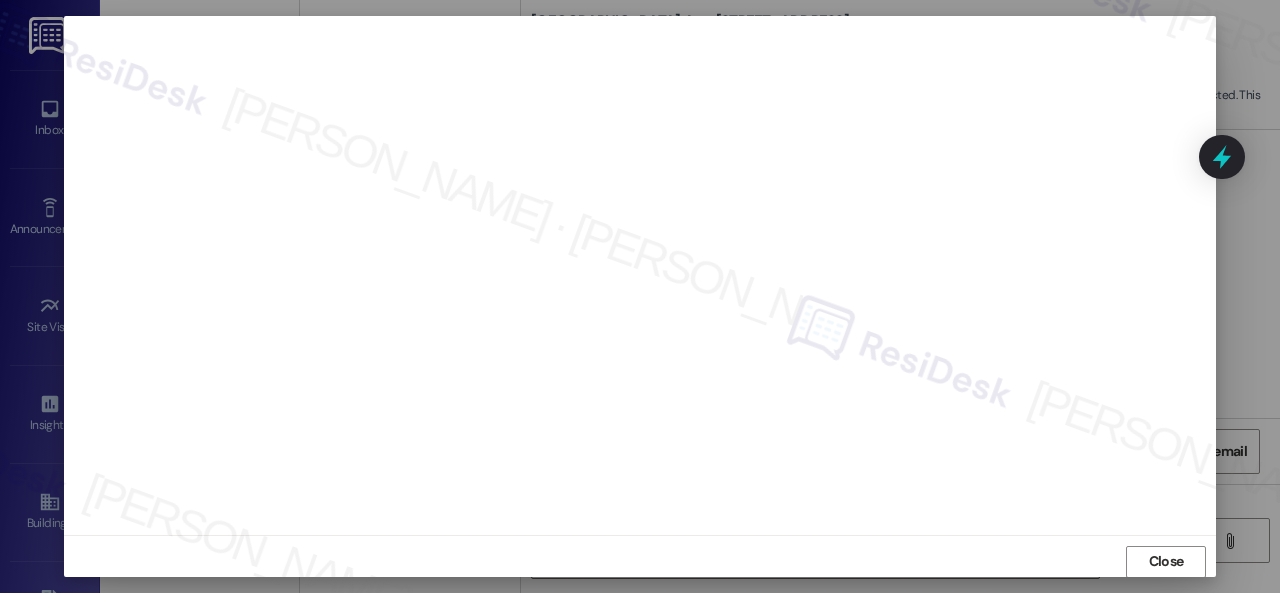 click on "Close" at bounding box center (640, 561) 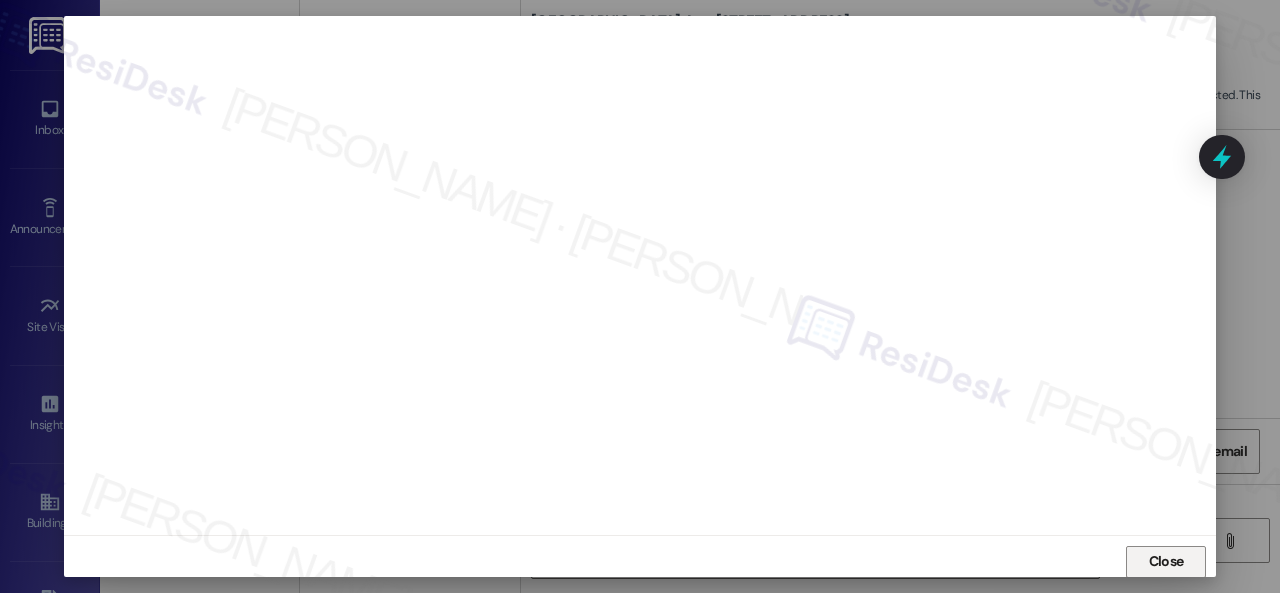 click on "Close" at bounding box center (1166, 561) 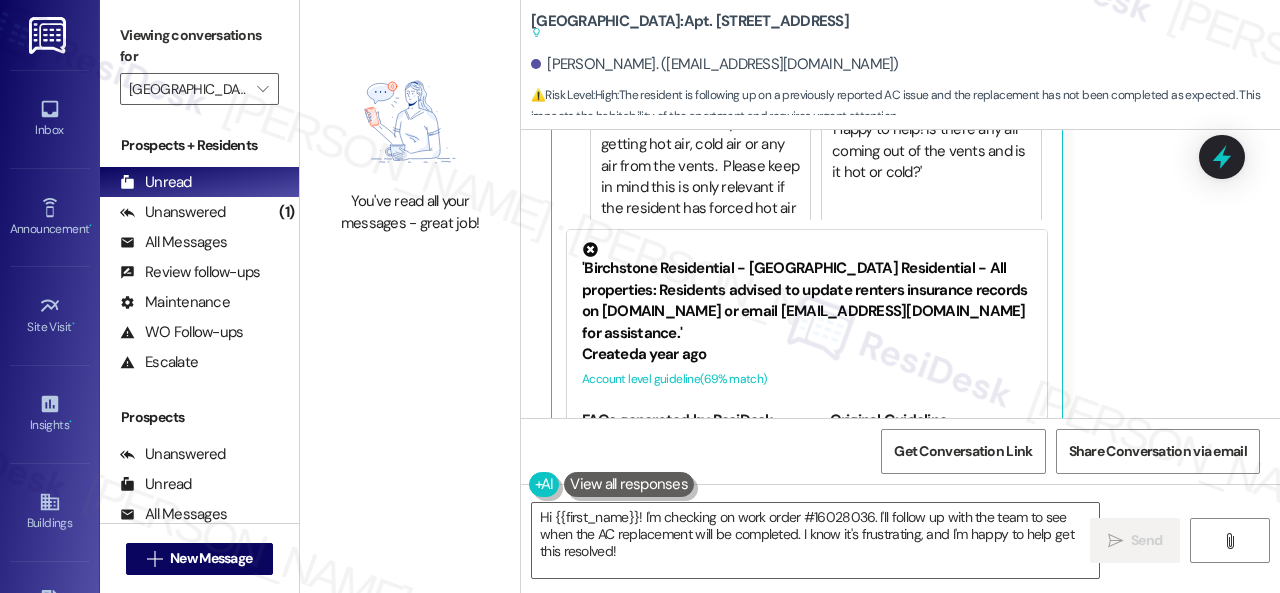 scroll, scrollTop: 28024, scrollLeft: 0, axis: vertical 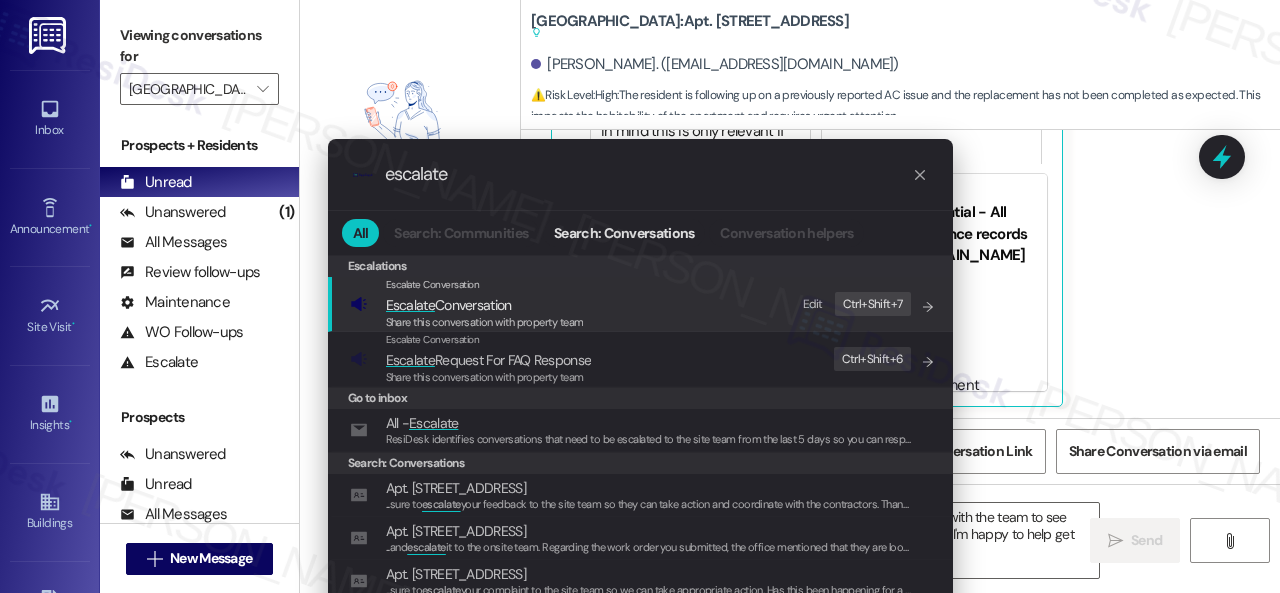 type on "escalate" 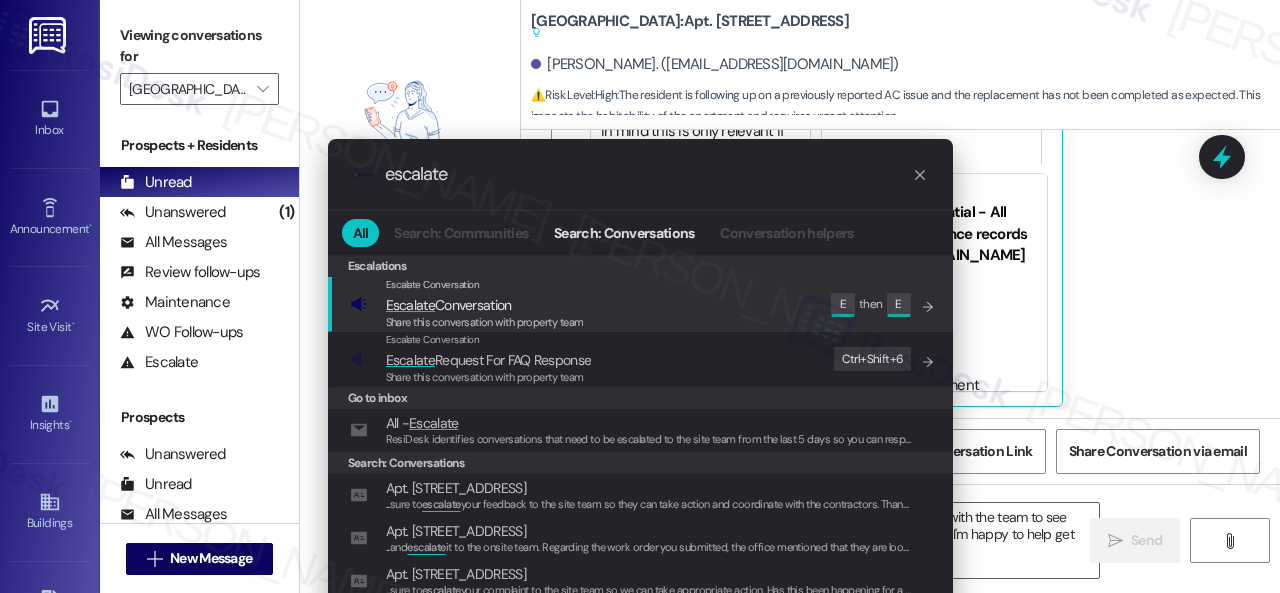 click 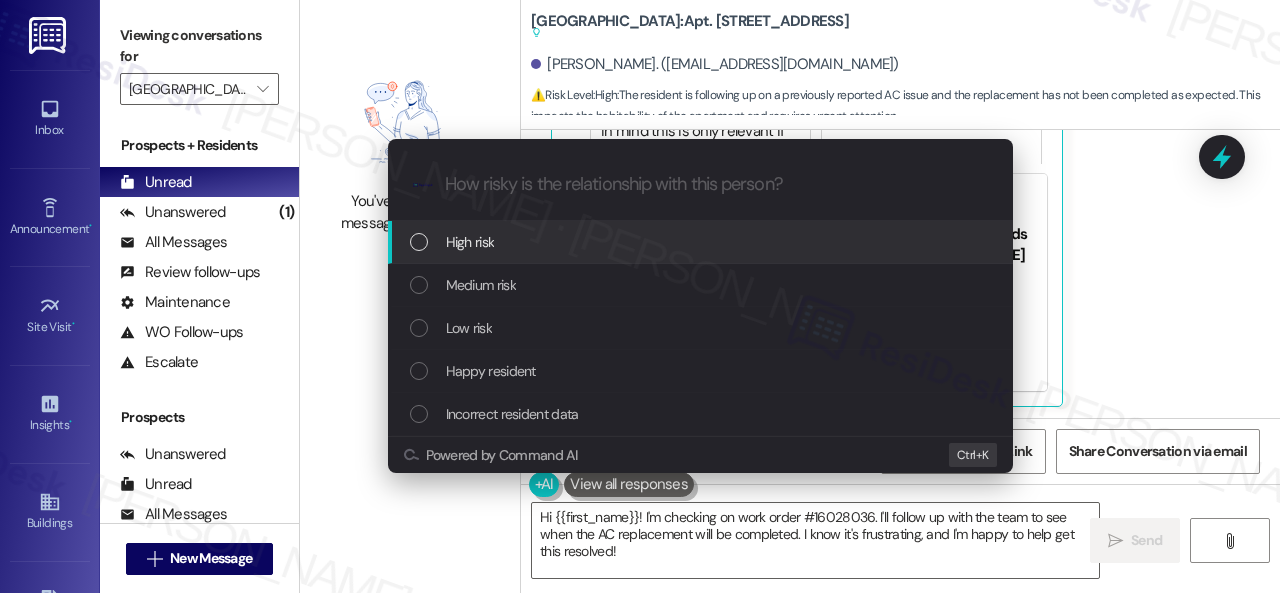 click on "High risk" at bounding box center [470, 242] 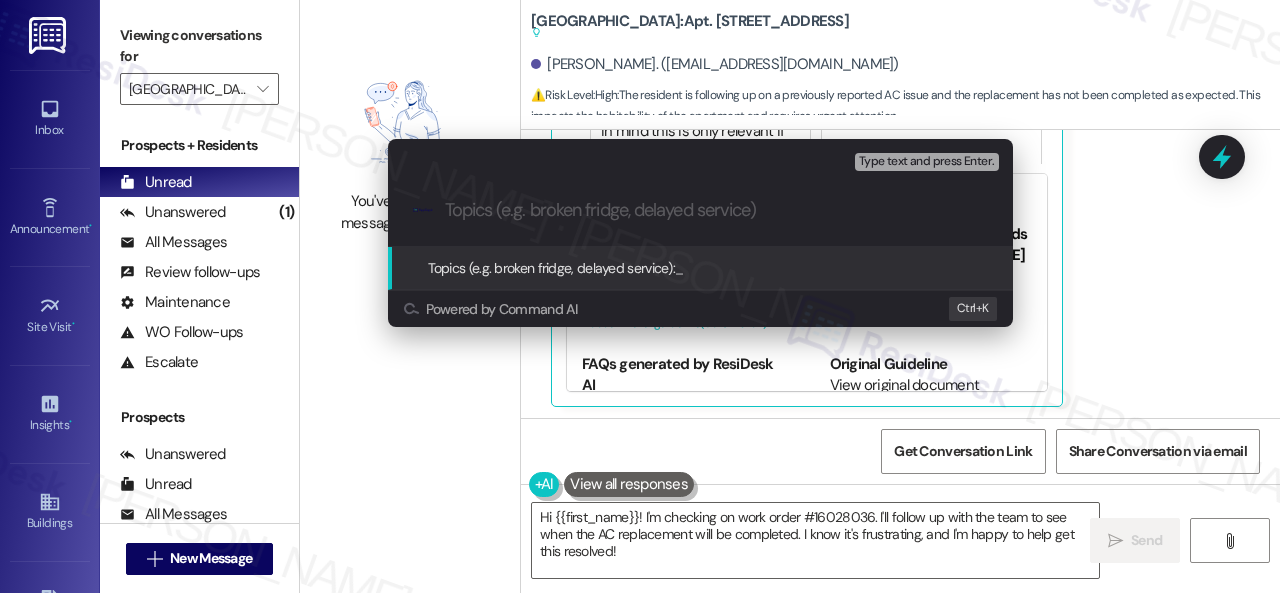 paste on "Follow-up on work order 16028036" 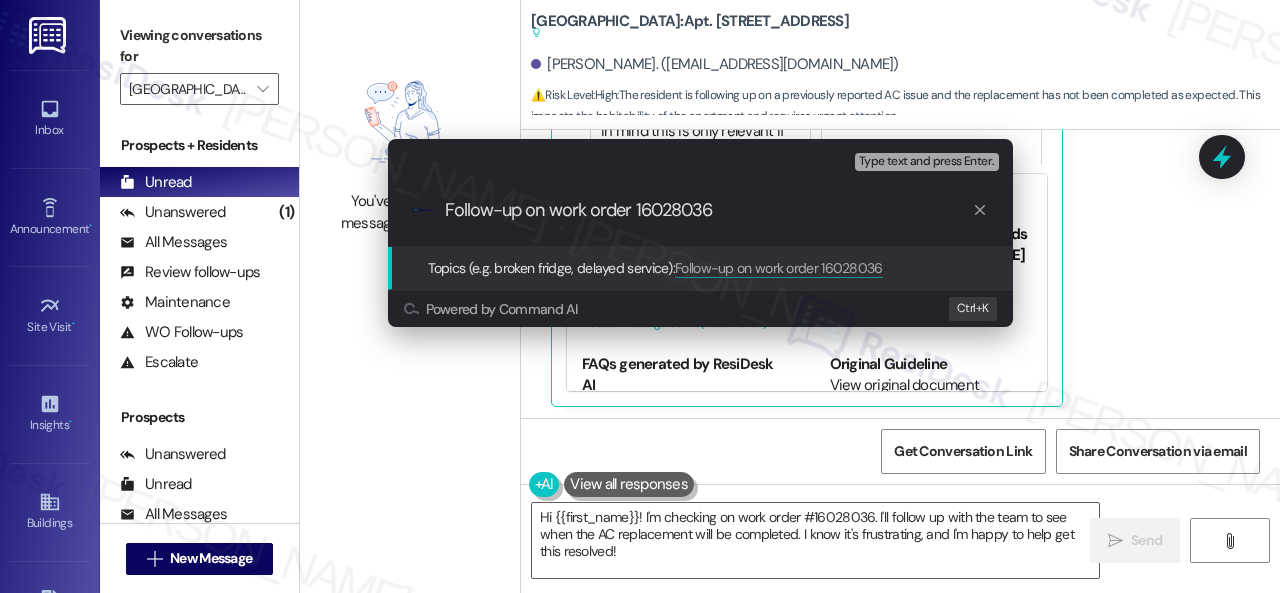 type 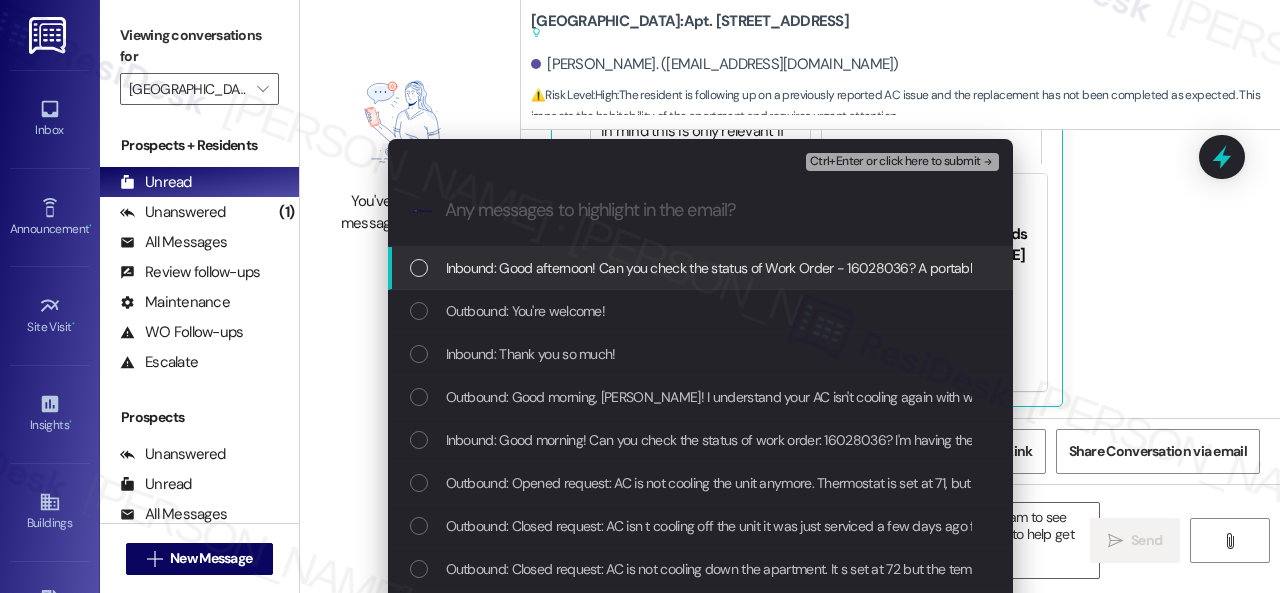 click on "Inbound: Good afternoon!  Can you check the status of Work Order - 16028036? A portable AC was delivered last week, and I was told that the unit needed to be replaced and would be finished in a few days.
I am still using the portable AC in the living room while the rest of the apartment is hot." at bounding box center (1299, 268) 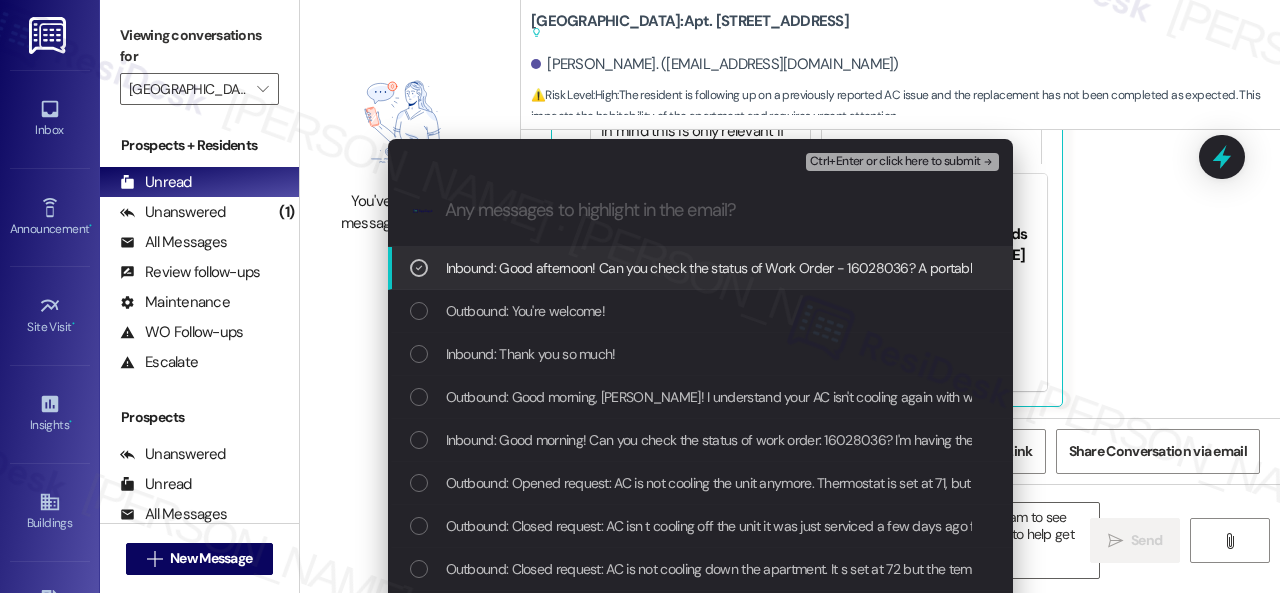 click on "Ctrl+Enter or click here to submit" at bounding box center [895, 162] 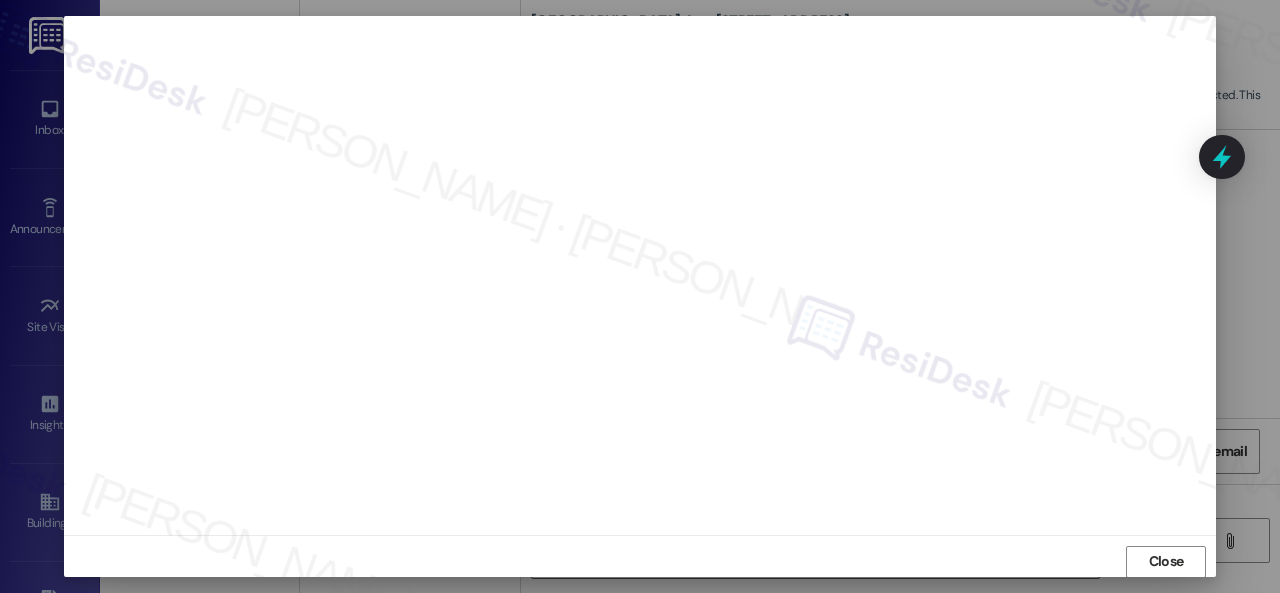 scroll, scrollTop: 25, scrollLeft: 0, axis: vertical 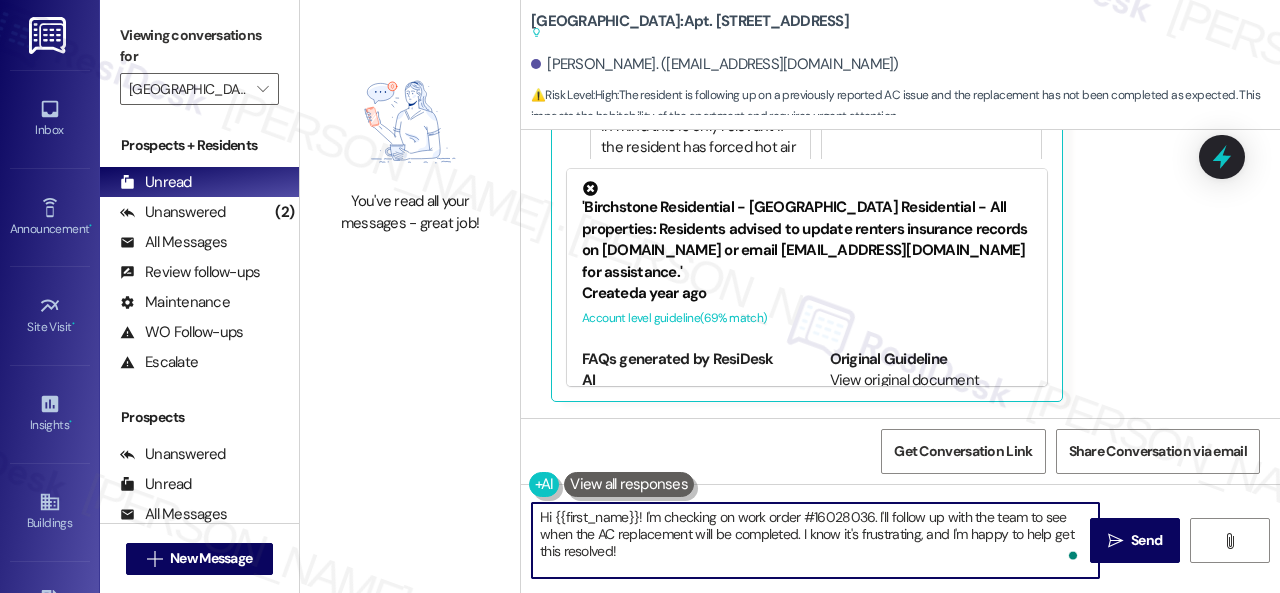 drag, startPoint x: 646, startPoint y: 515, endPoint x: 674, endPoint y: 545, distance: 41.036568 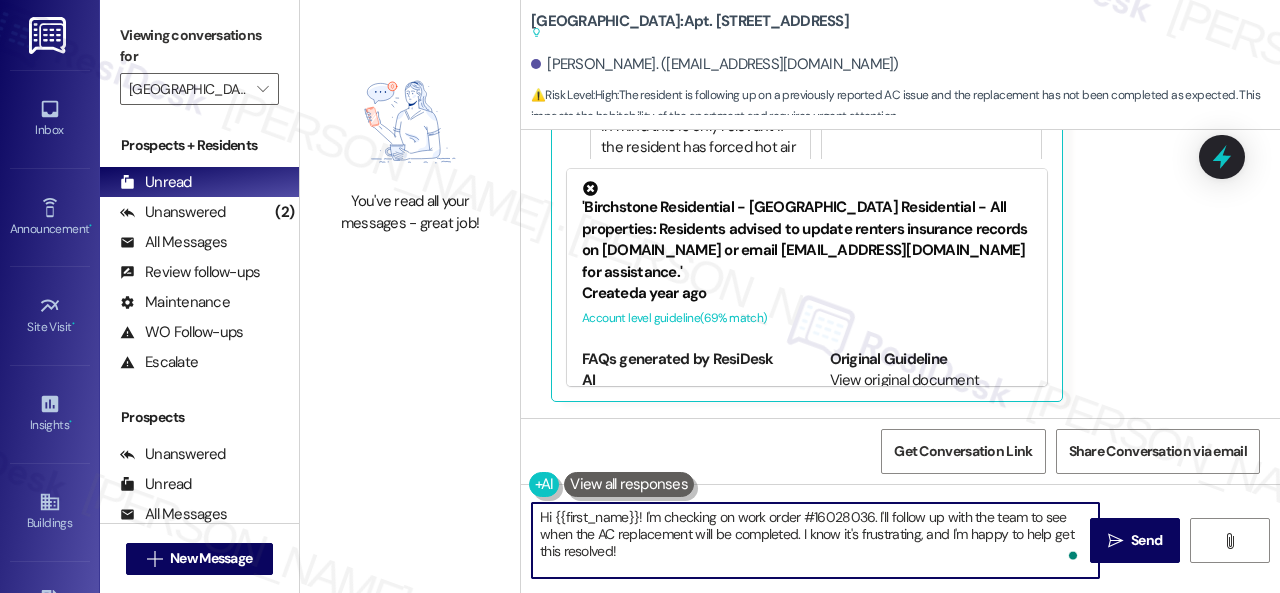click on "Hi {{first_name}}! I'm checking on work order #16028036. I'll follow up with the team to see when the AC replacement will be completed. I know it's frustrating, and I'm happy to help get this resolved!" at bounding box center (815, 540) 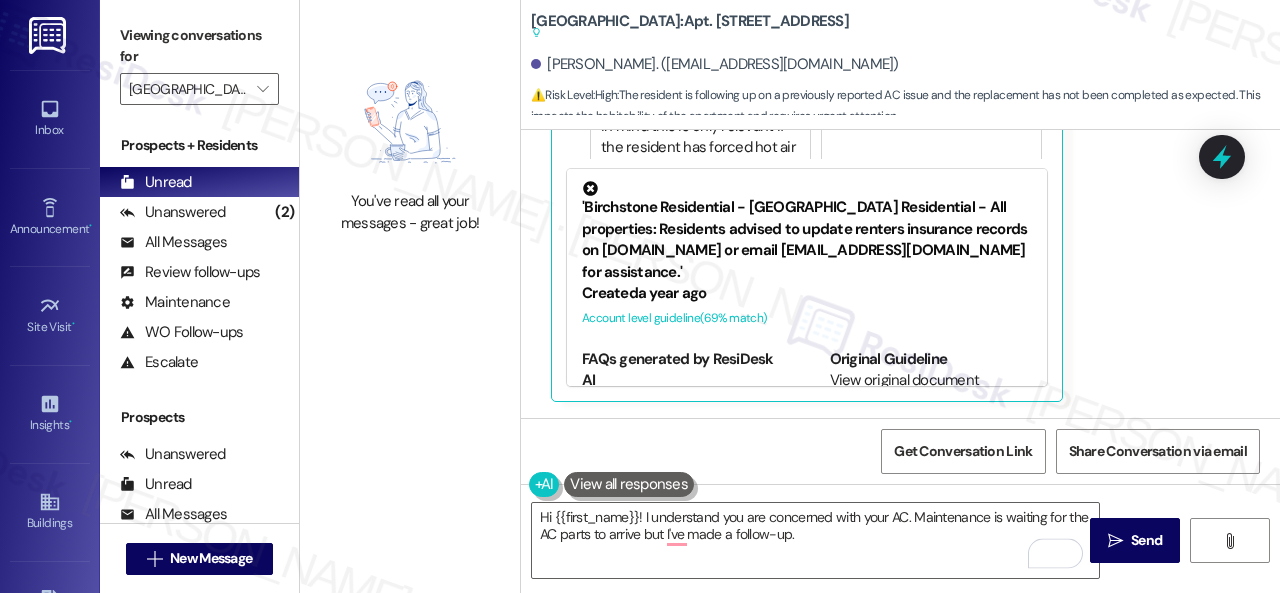 drag, startPoint x: 535, startPoint y: 413, endPoint x: 580, endPoint y: 441, distance: 53 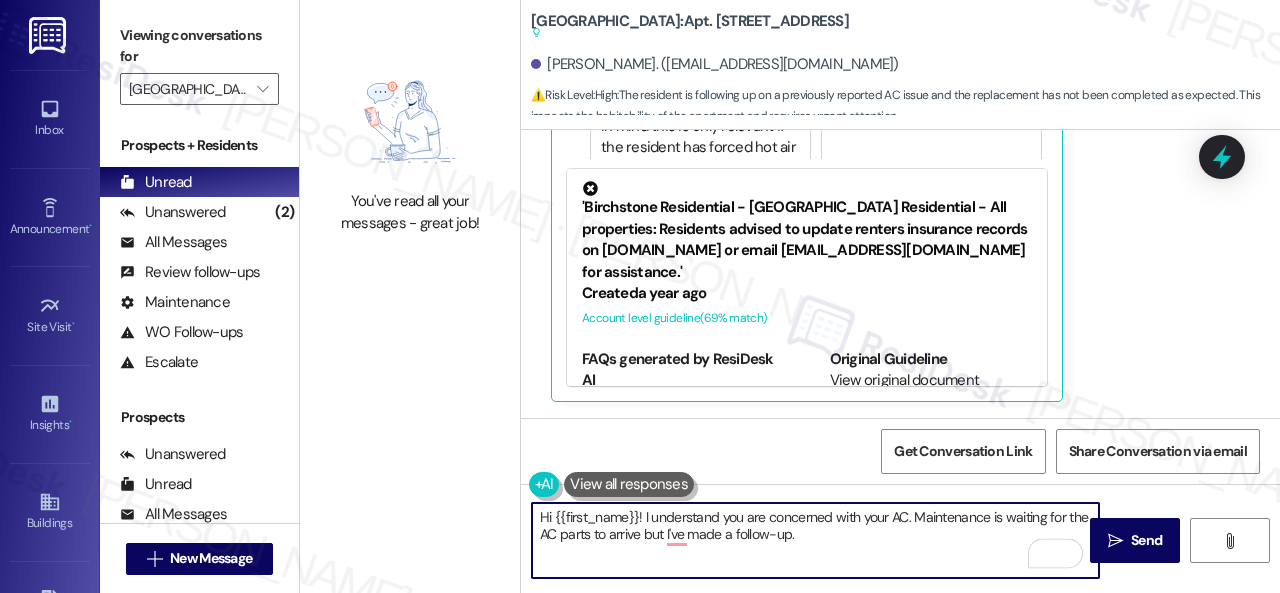 click on "Hi {{first_name}}! I understand you are concerned with your AC. Maintenance is waiting for the AC parts to arrive but I've made a follow-up." at bounding box center [815, 540] 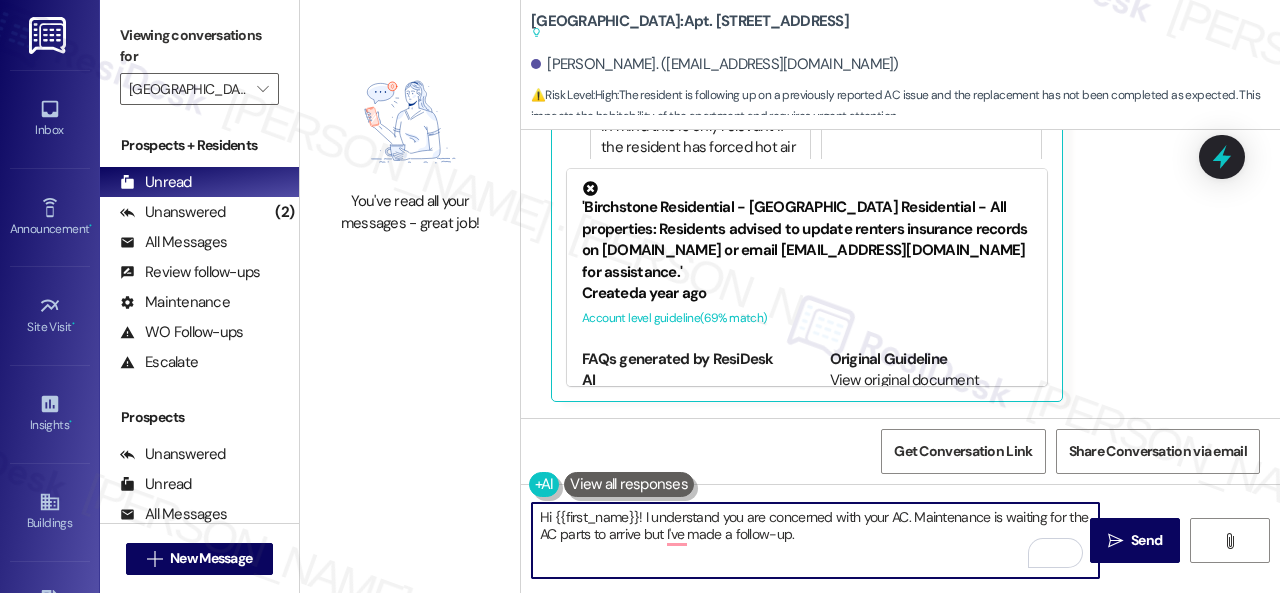 click on "Hi {{first_name}}! I understand you are concerned with your AC. Maintenance is waiting for the AC parts to arrive but I've made a follow-up." at bounding box center (815, 540) 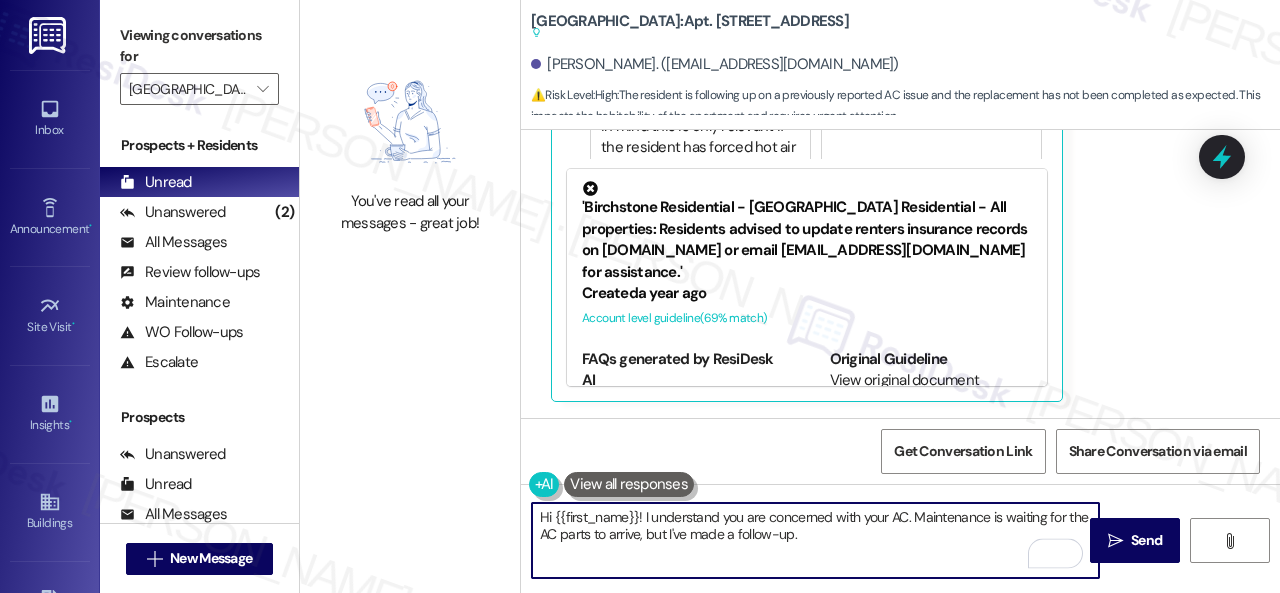 click on "Hi {{first_name}}! I understand you are concerned with your AC. Maintenance is waiting for the AC parts to arrive, but I've made a follow-up." at bounding box center (815, 540) 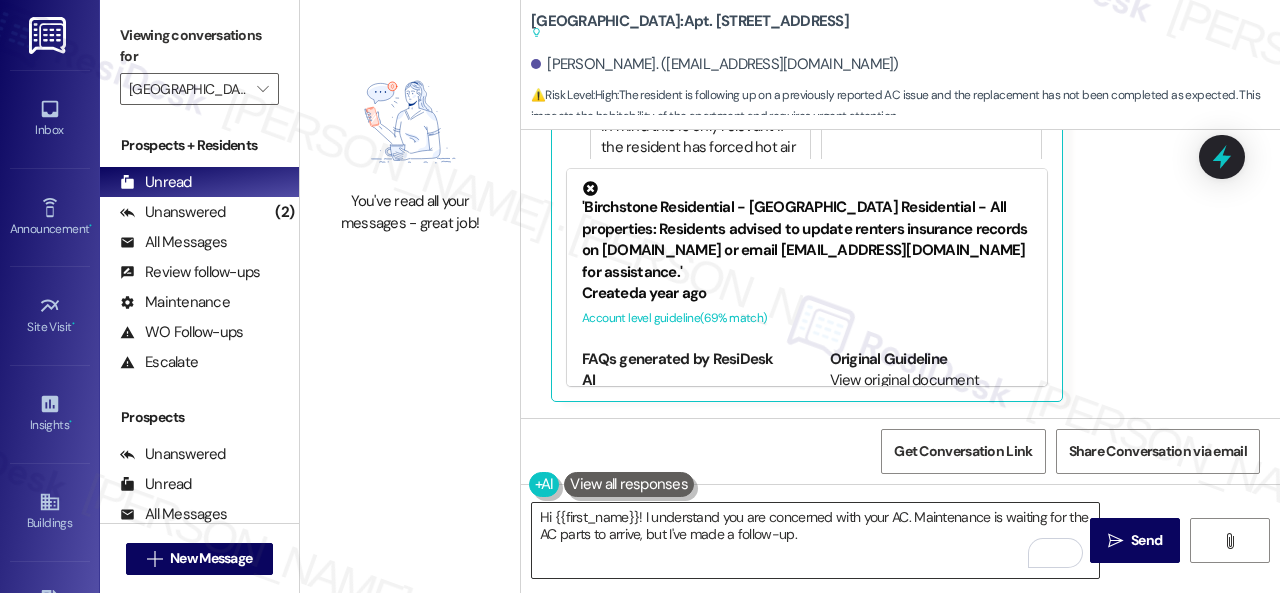 click on "Hi {{first_name}}! I understand you are concerned with your AC. Maintenance is waiting for the AC parts to arrive, but I've made a follow-up." at bounding box center (815, 540) 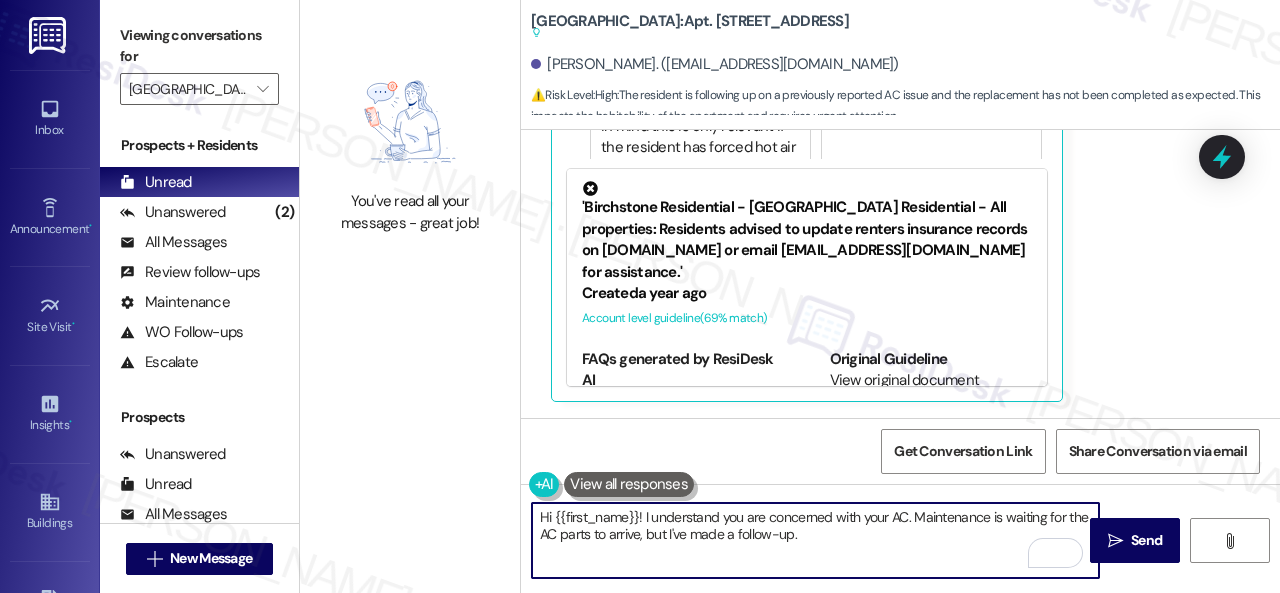 paste on "Let me know when you have an update or need anything else." 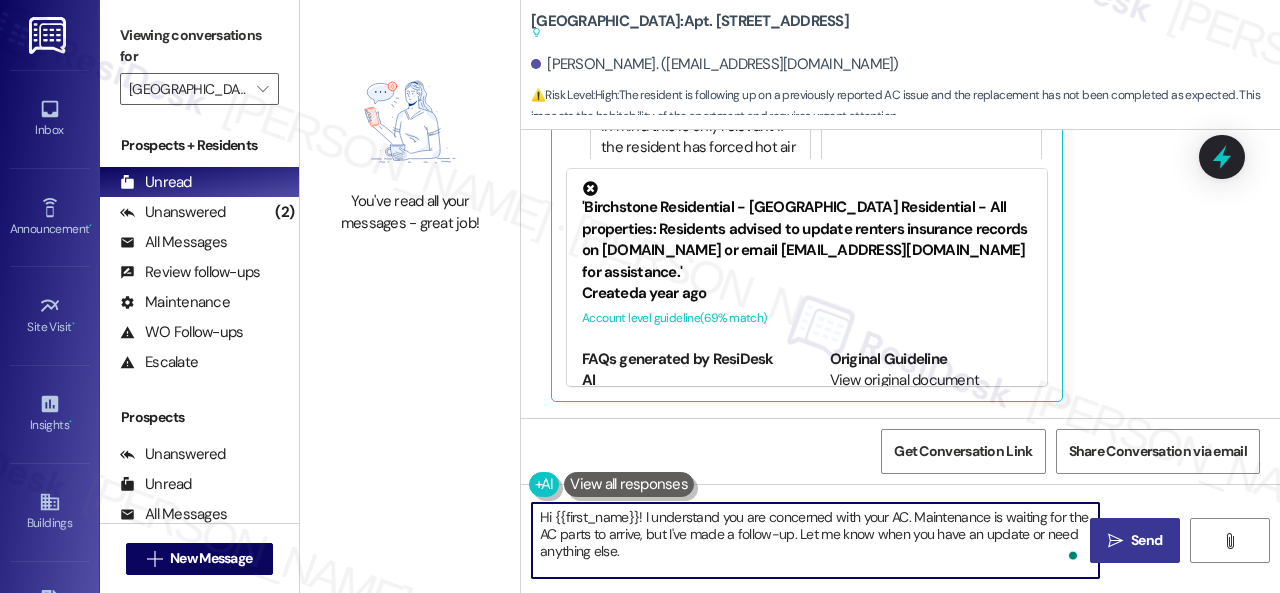 type on "Hi {{first_name}}! I understand you are concerned with your AC. Maintenance is waiting for the AC parts to arrive, but I've made a follow-up. Let me know when you have an update or need anything else." 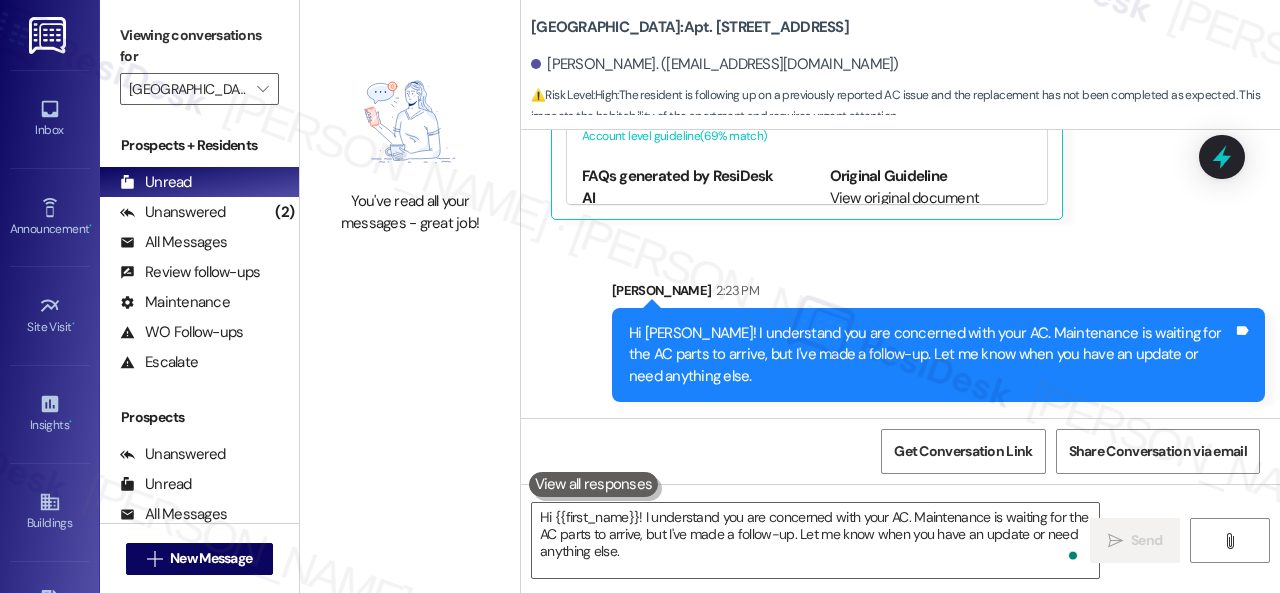 scroll, scrollTop: 27807, scrollLeft: 0, axis: vertical 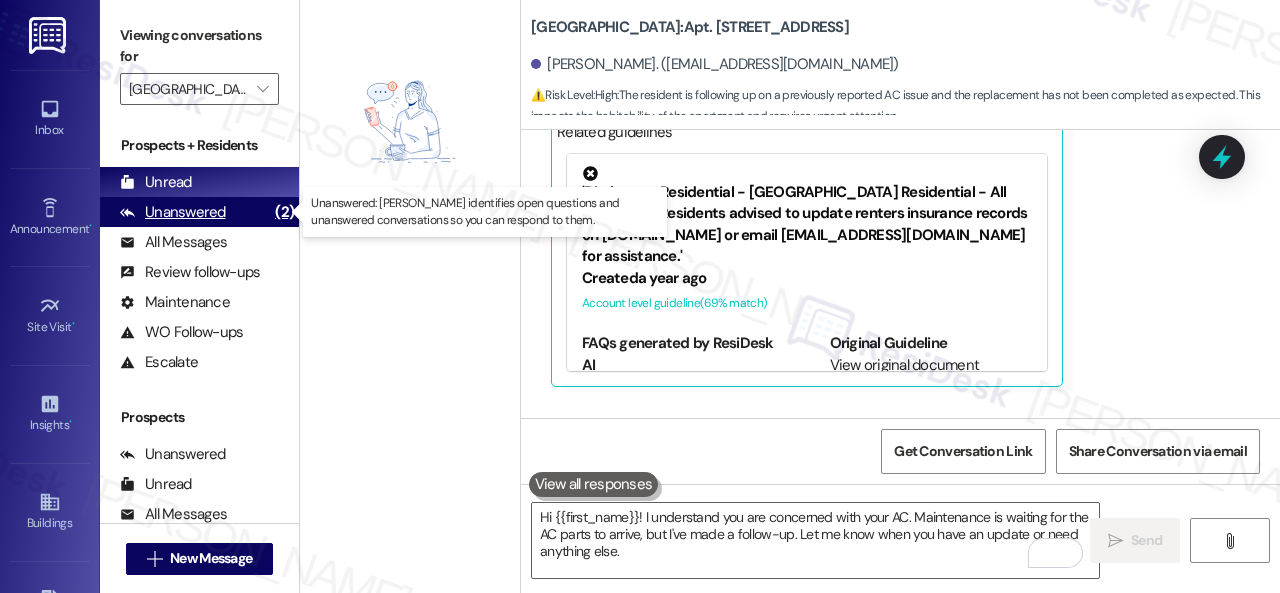click on "Unanswered" at bounding box center [173, 212] 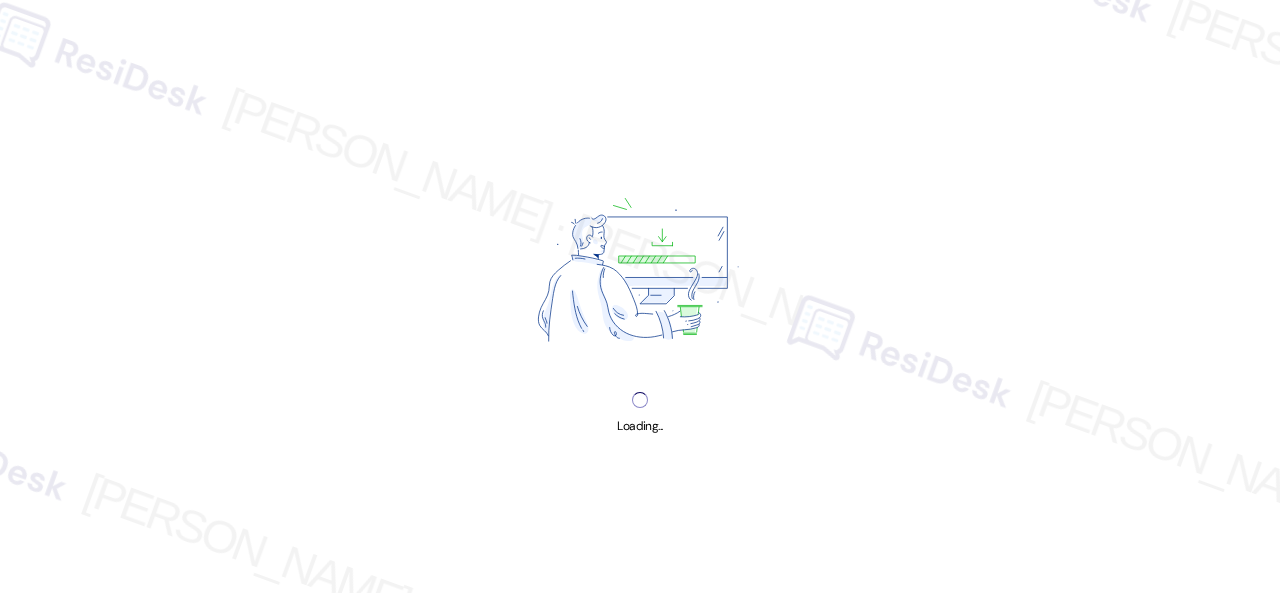 scroll, scrollTop: 0, scrollLeft: 0, axis: both 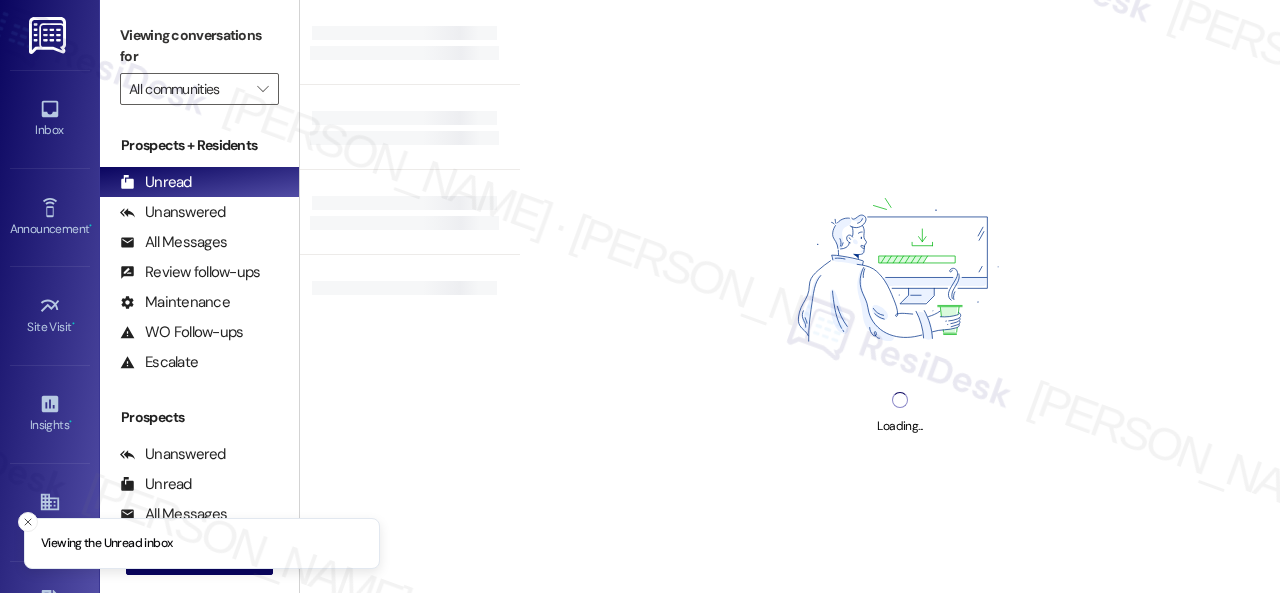 type on "[GEOGRAPHIC_DATA]" 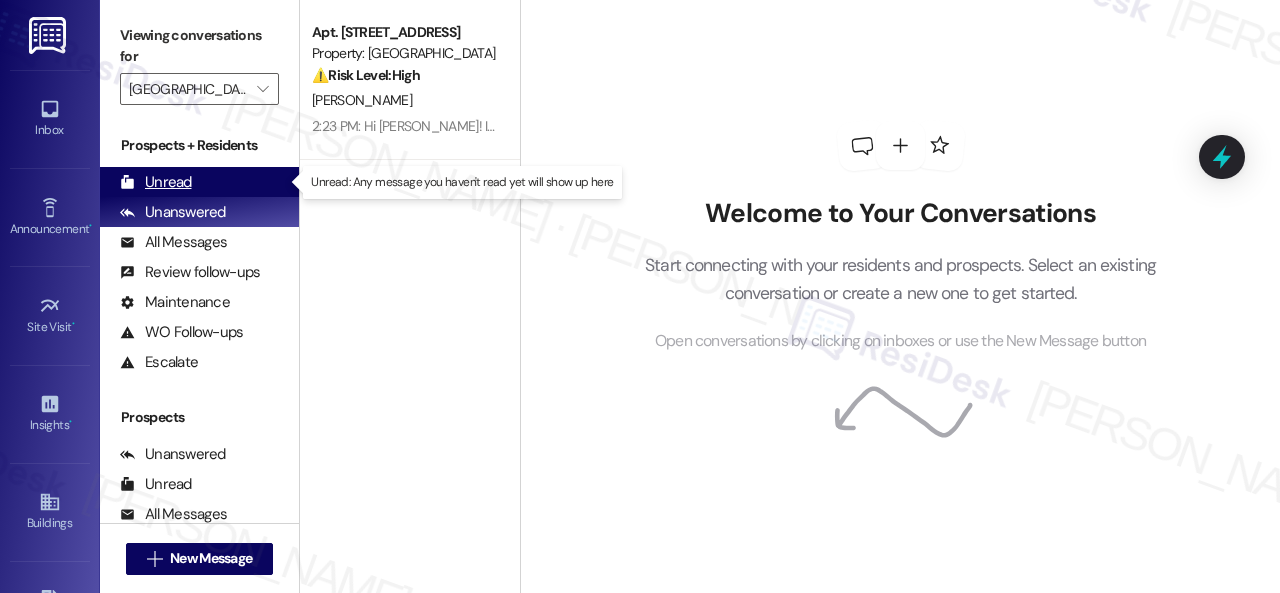 click on "Unread" at bounding box center (156, 182) 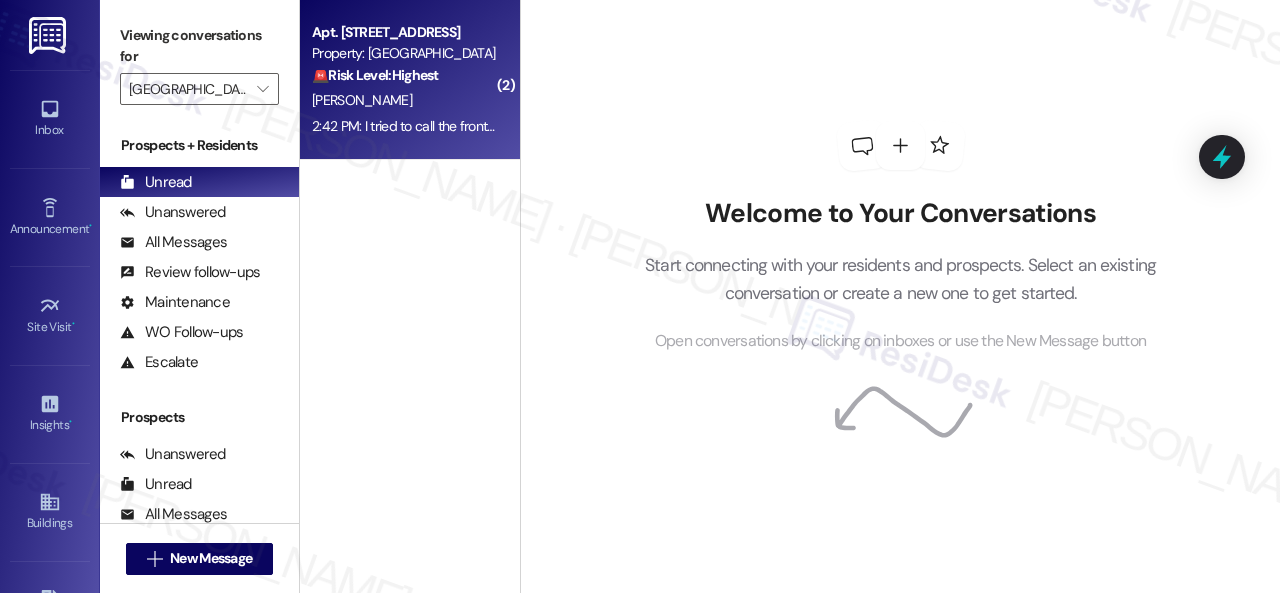 click on "D. Slack" at bounding box center (404, 100) 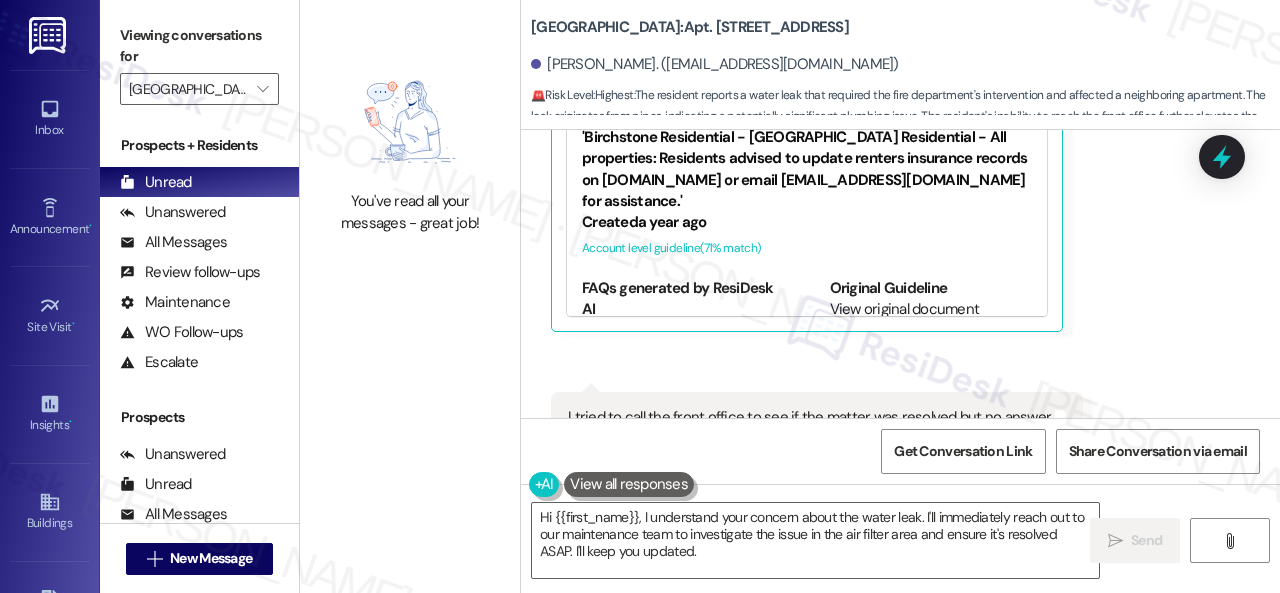 scroll, scrollTop: 18382, scrollLeft: 0, axis: vertical 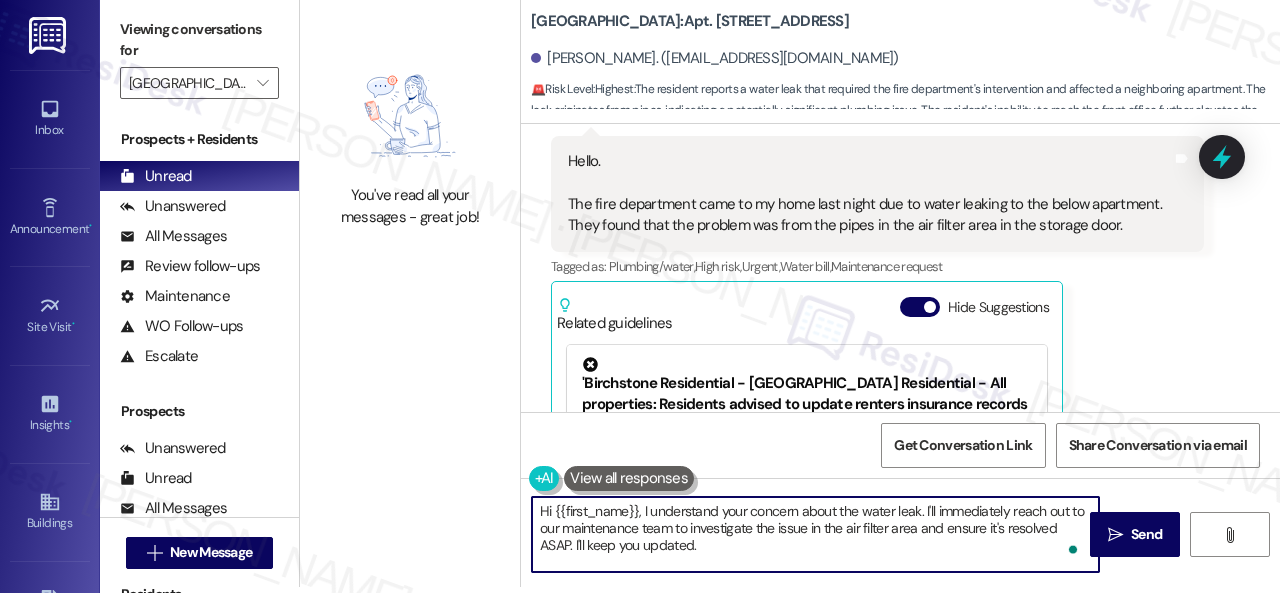 drag, startPoint x: 536, startPoint y: 527, endPoint x: 670, endPoint y: 524, distance: 134.03358 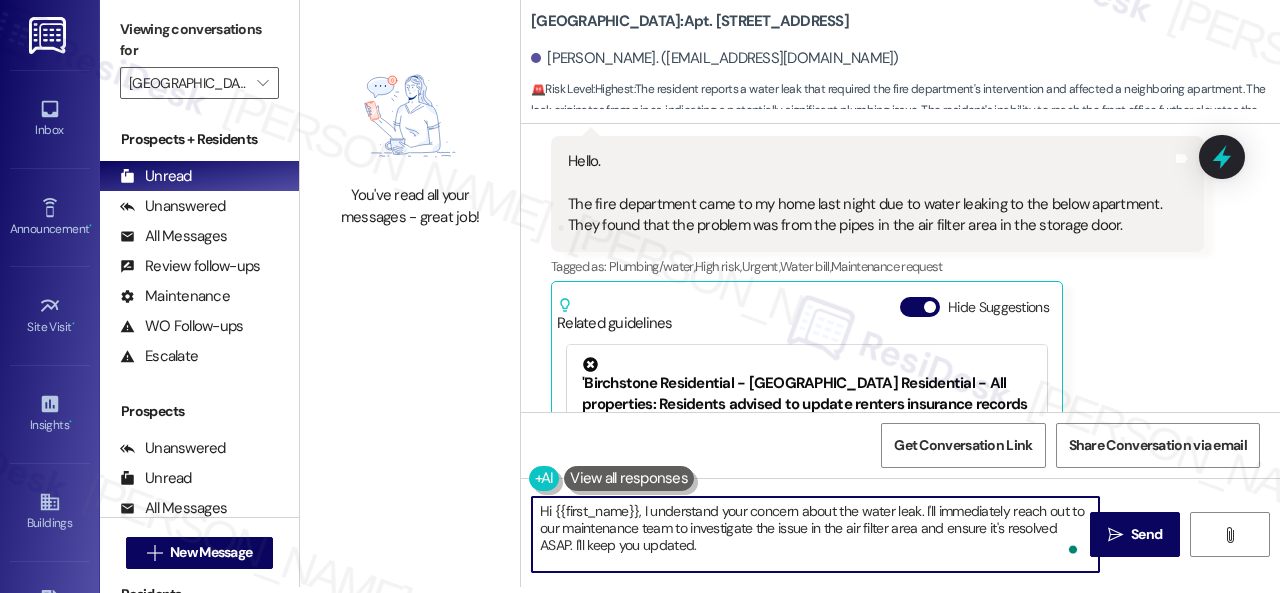 click on "Hi {{first_name}}, I understand your concern about the water leak. I'll immediately reach out to our maintenance team to investigate the issue in the air filter area and ensure it's resolved ASAP. I'll keep you updated." at bounding box center (815, 534) 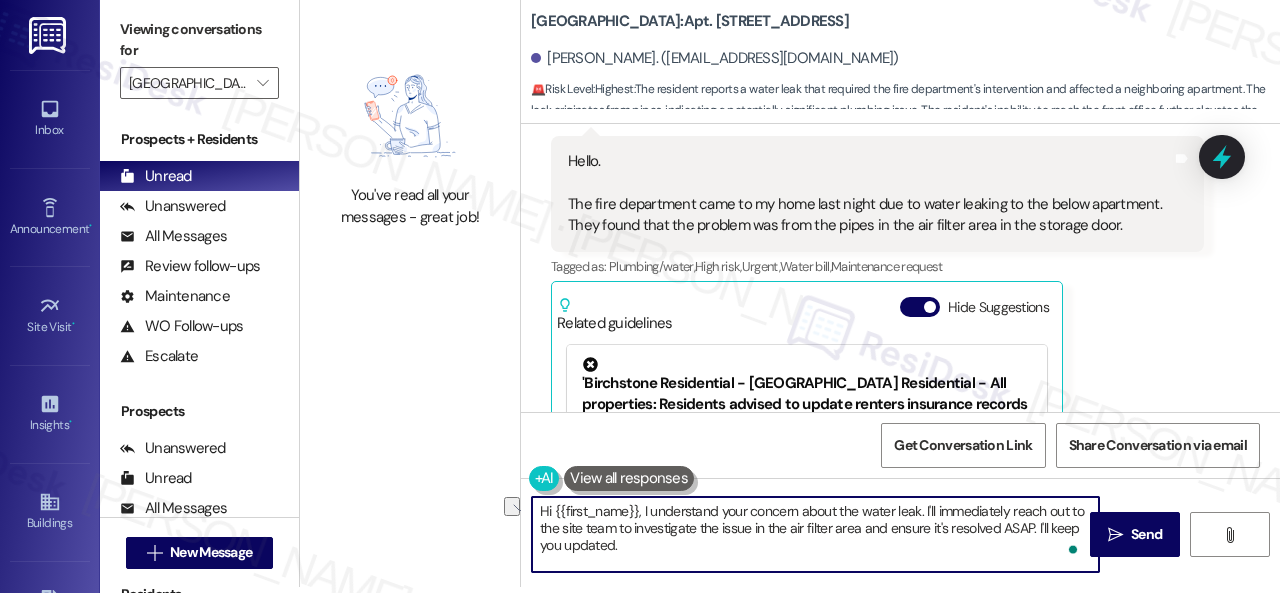 drag, startPoint x: 866, startPoint y: 531, endPoint x: 1033, endPoint y: 525, distance: 167.10774 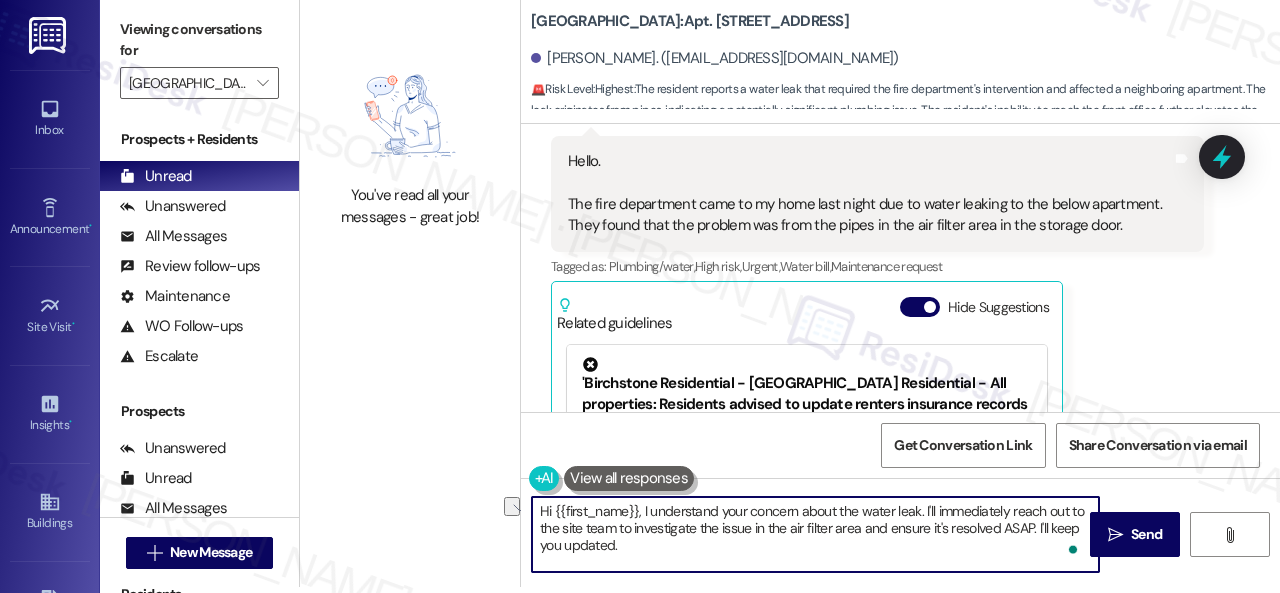 click on "Hi {{first_name}}, I understand your concern about the water leak. I'll immediately reach out to the site team to investigate the issue in the air filter area and ensure it's resolved ASAP. I'll keep you updated." at bounding box center (815, 534) 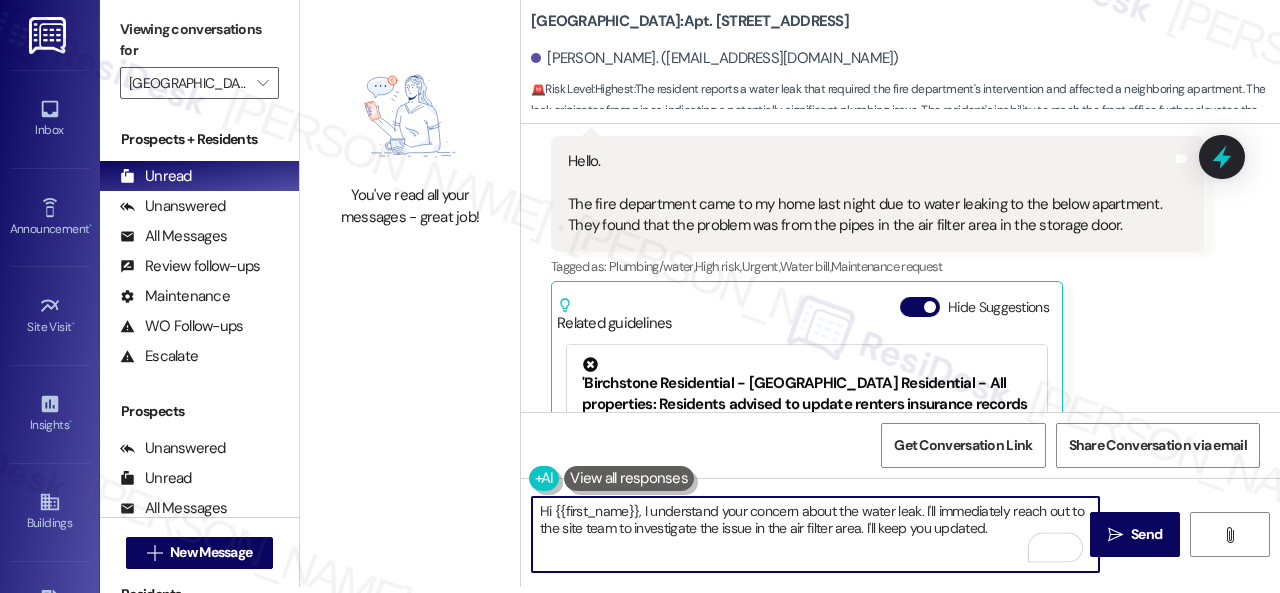 click on "Hi {{first_name}}, I understand your concern about the water leak. I'll immediately reach out to the site team to investigate the issue in the air filter area. I'll keep you updated." at bounding box center (815, 534) 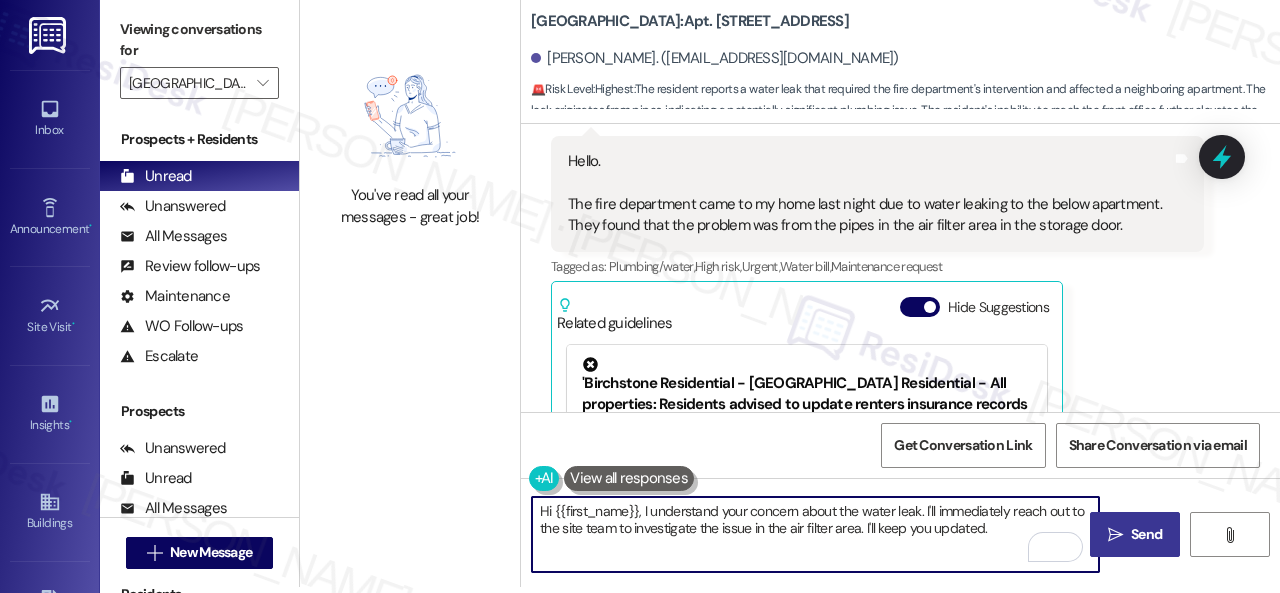 type on "Hi {{first_name}}, I understand your concern about the water leak. I'll immediately reach out to the site team to investigate the issue in the air filter area. I'll keep you updated." 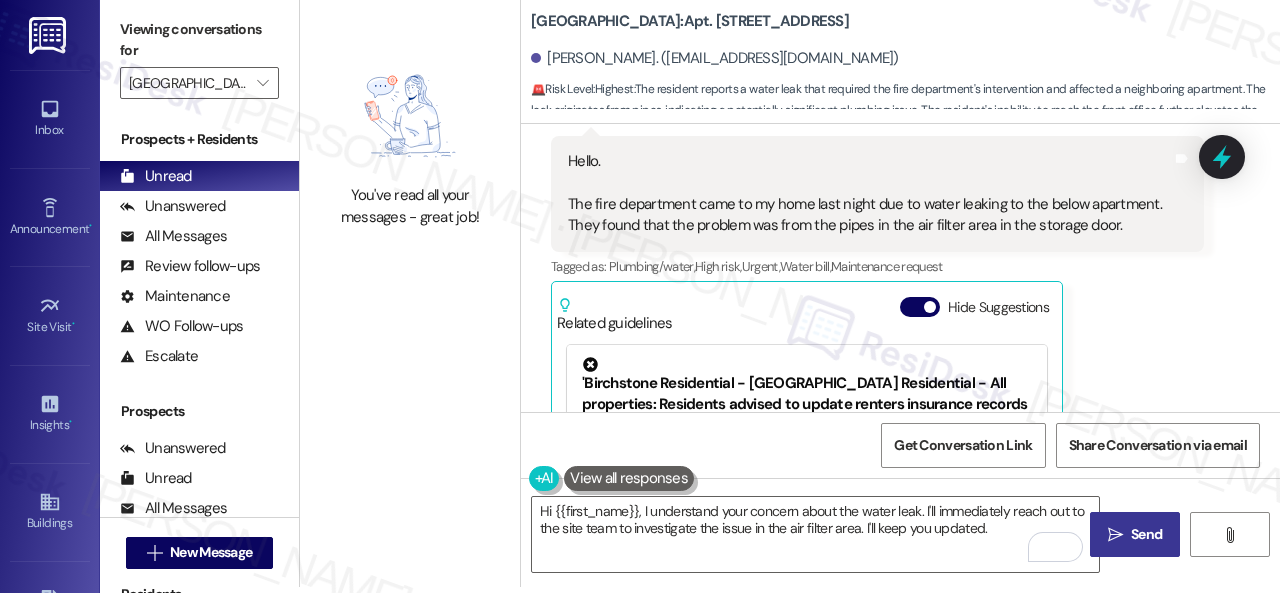 click on "" at bounding box center (1115, 535) 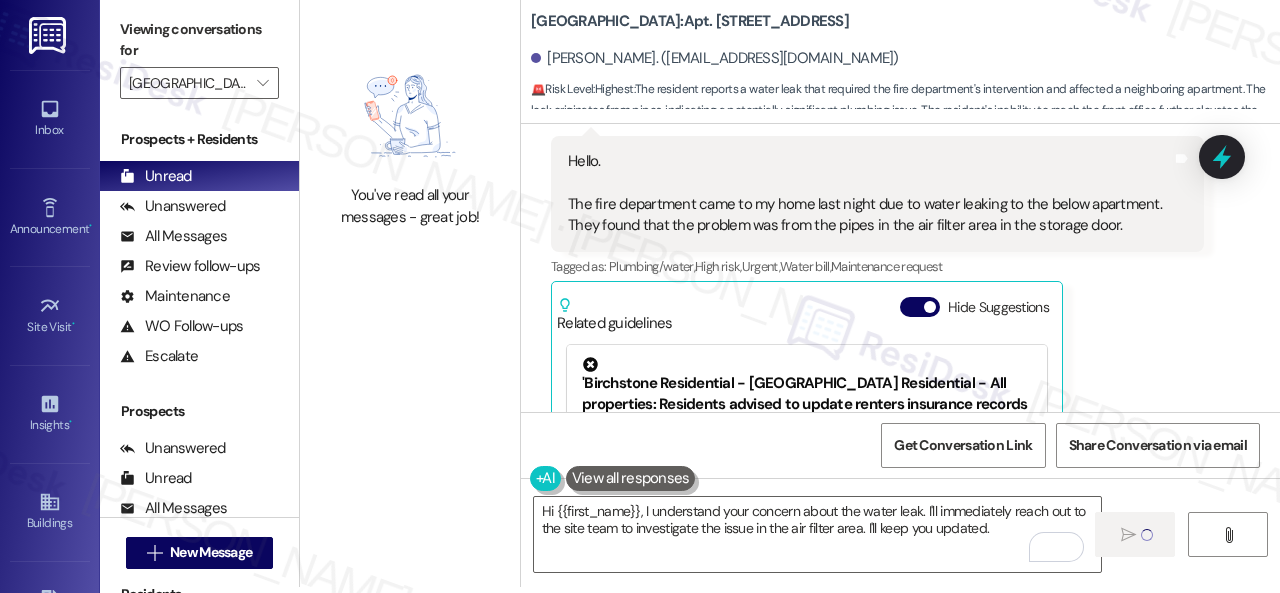 type 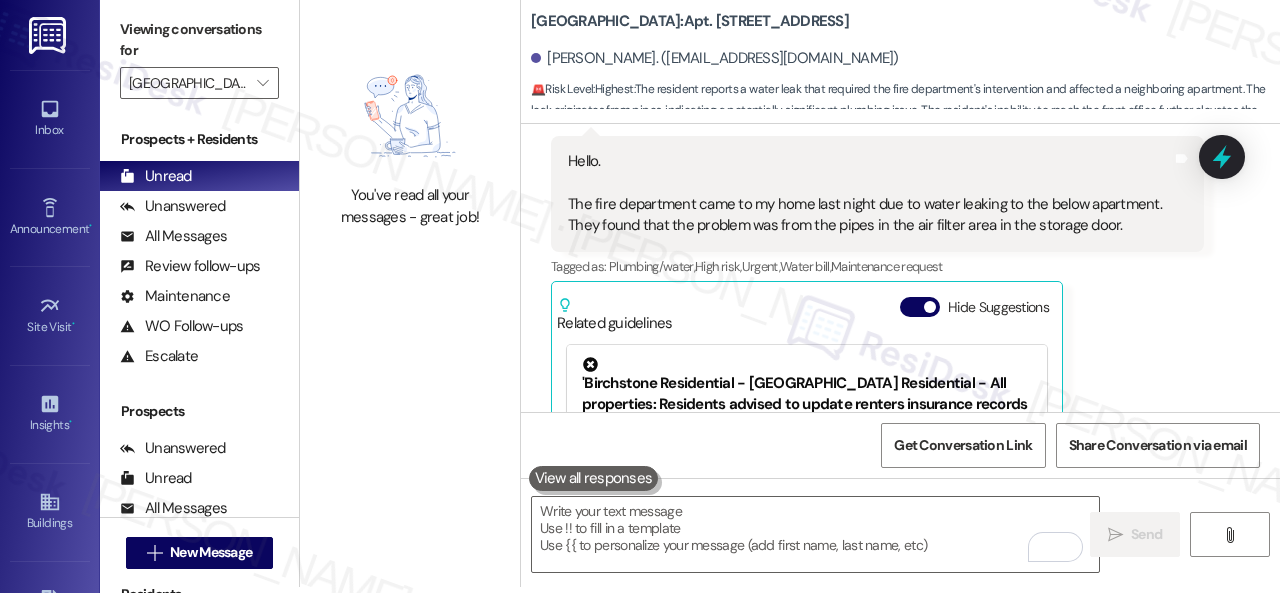 scroll, scrollTop: 0, scrollLeft: 0, axis: both 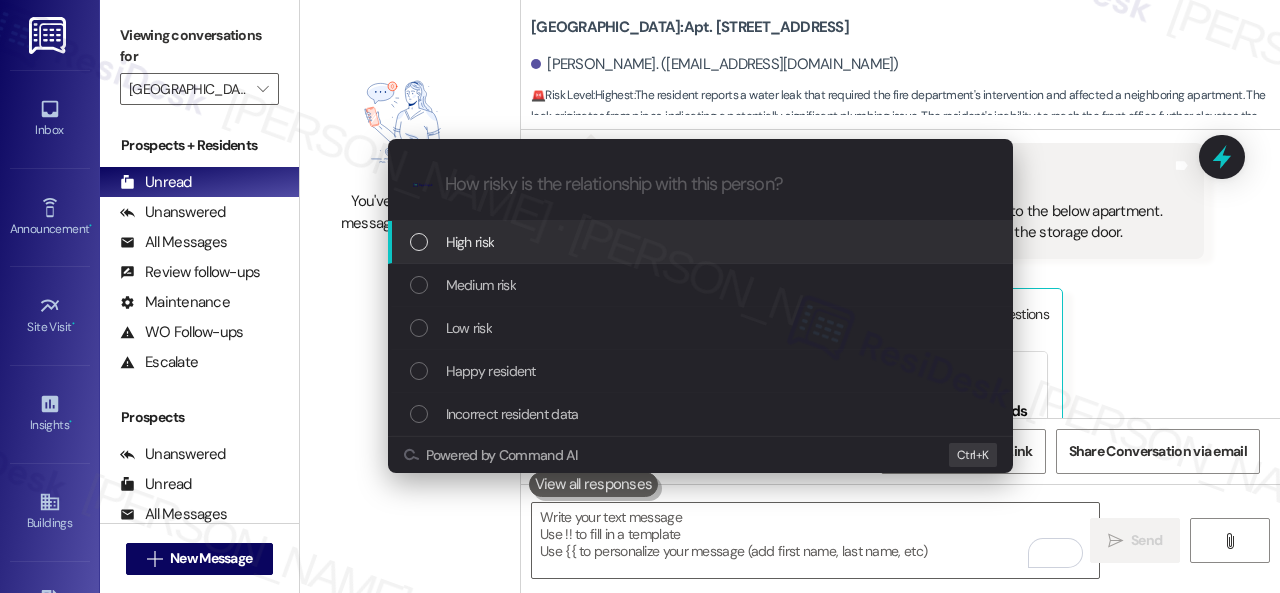 click on "High risk" at bounding box center (700, 242) 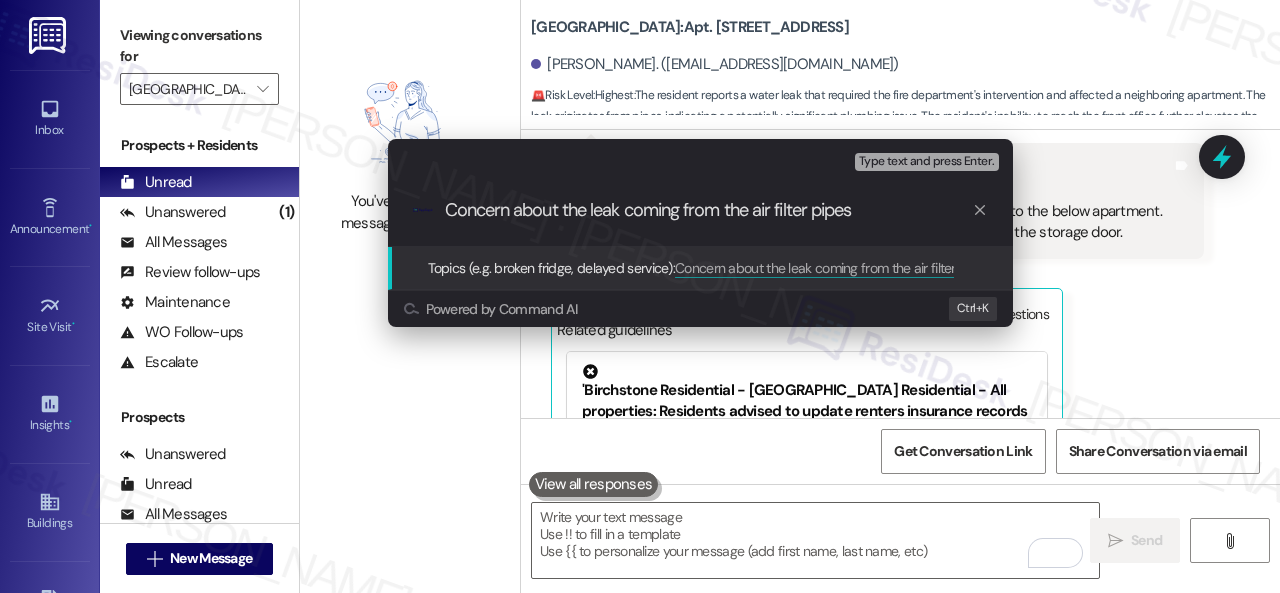 type on "Concern about the leak coming from the air filter pipes." 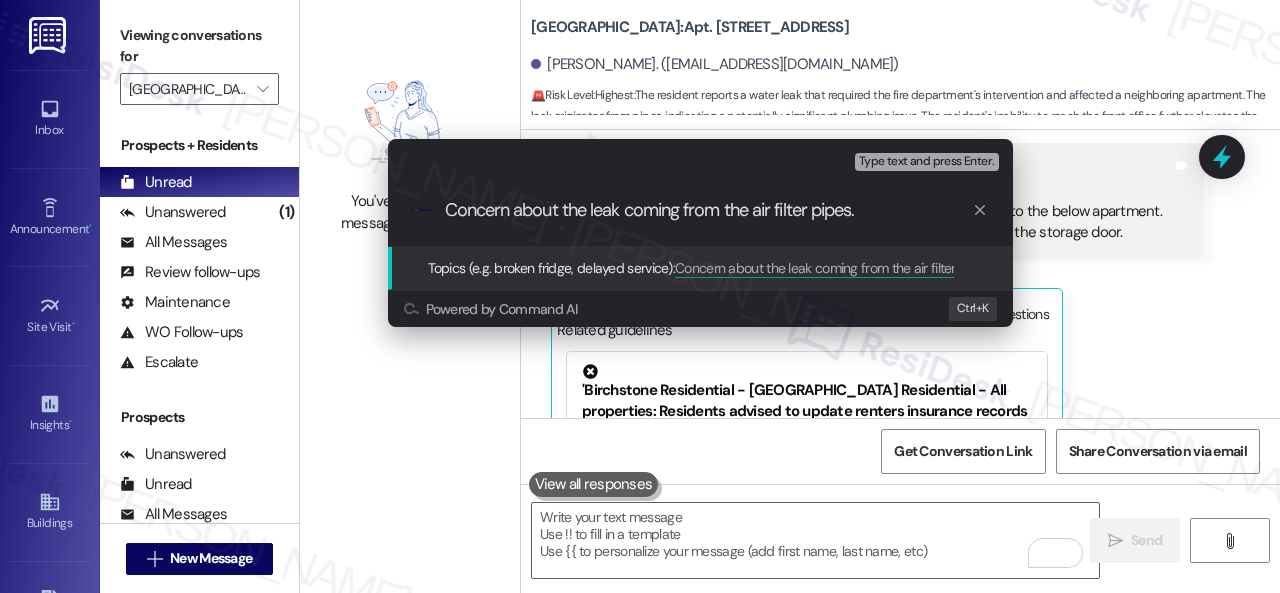 type 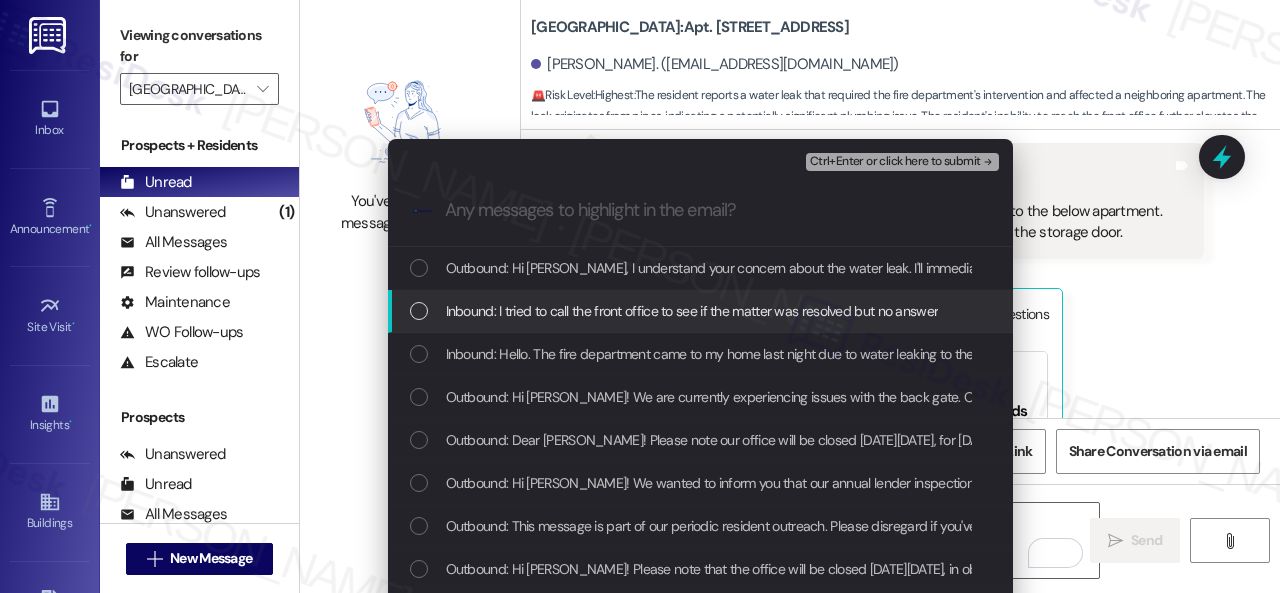 click on "Inbound: I tried to call the front office to see if the matter was resolved but no answer" at bounding box center [692, 311] 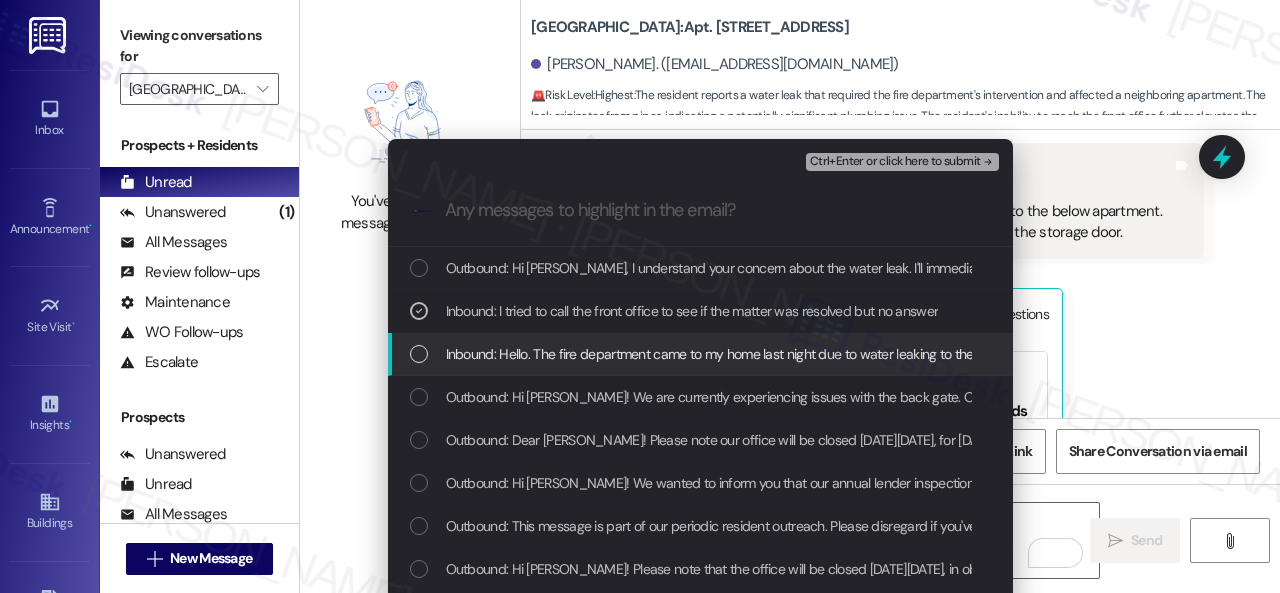 click on "Inbound: Hello.
The fire department came to my home last night due to water leaking to the below apartment. They found that the problem was from the pipes in the air filter area in the storage door." at bounding box center (1018, 354) 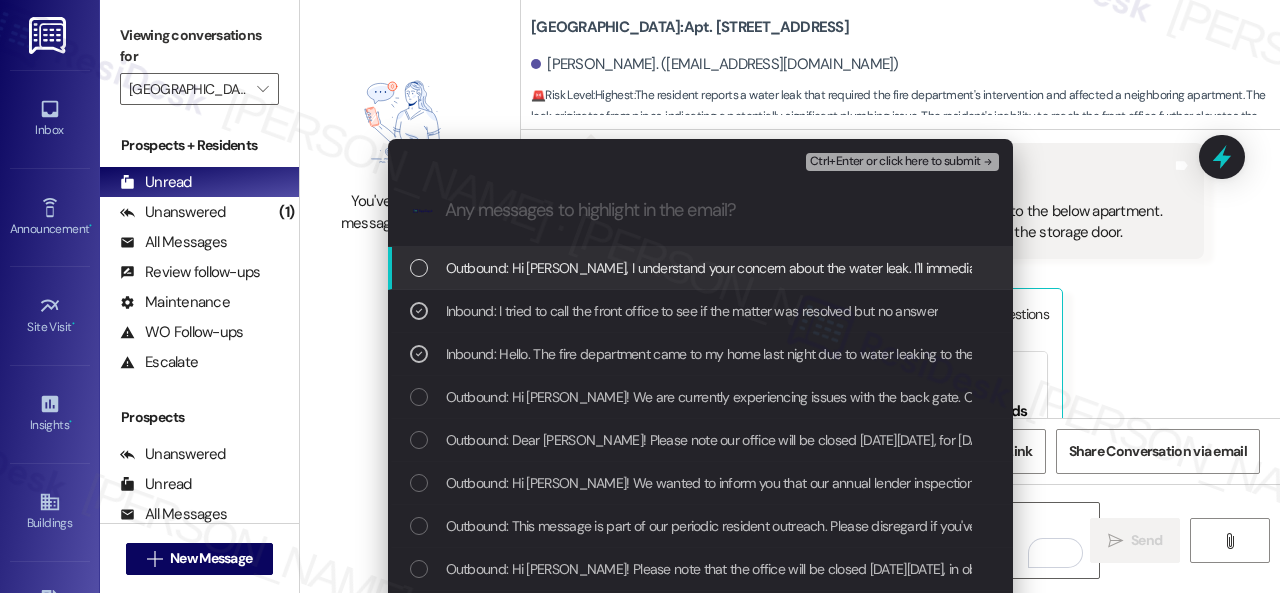 click on "Ctrl+Enter or click here to submit" at bounding box center [895, 162] 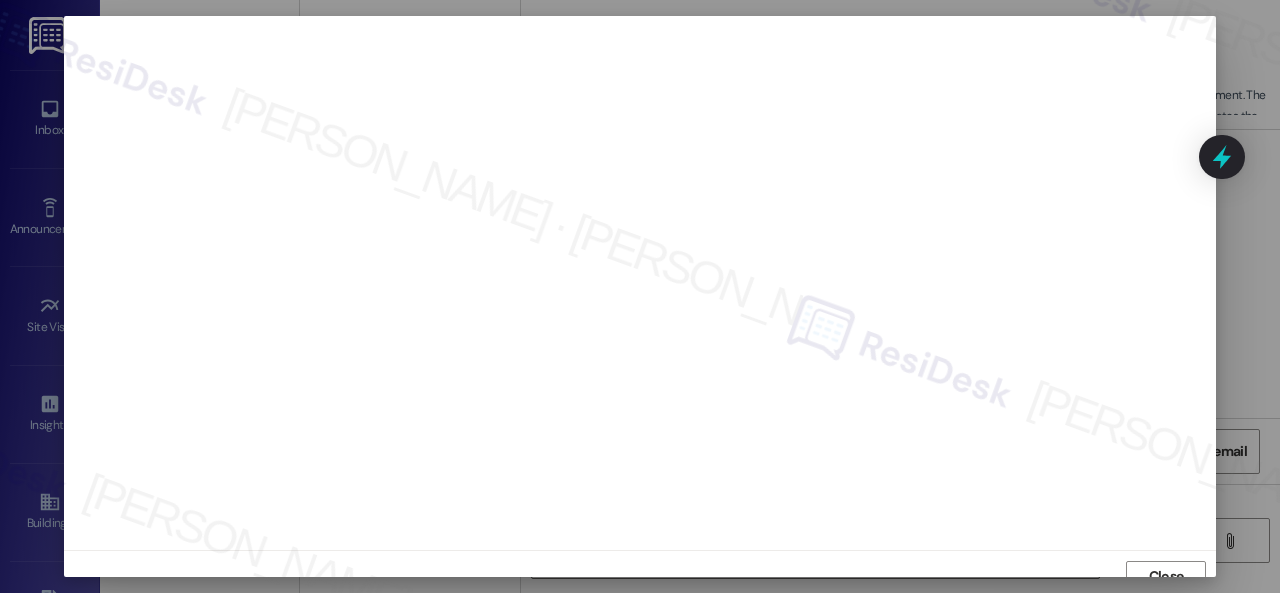 scroll, scrollTop: 15, scrollLeft: 0, axis: vertical 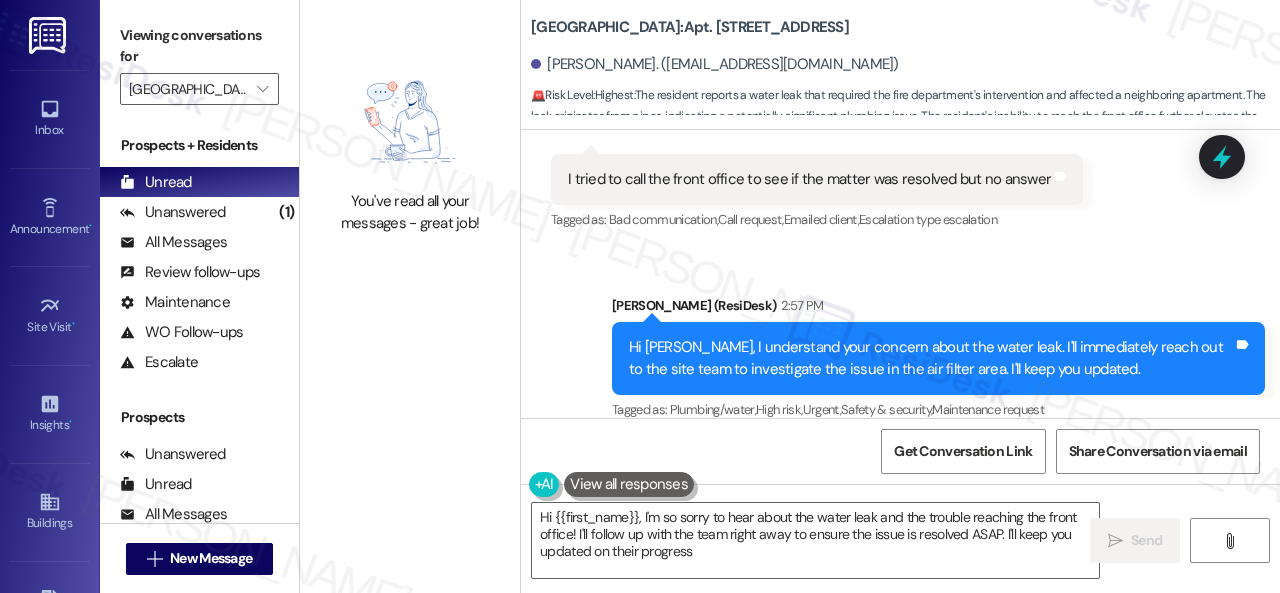 type on "Hi {{first_name}}, I'm so sorry to hear about the water leak and the trouble reaching the front office! I'll follow up with the team right away to ensure the issue is resolved ASAP. I'll keep you updated on their progress." 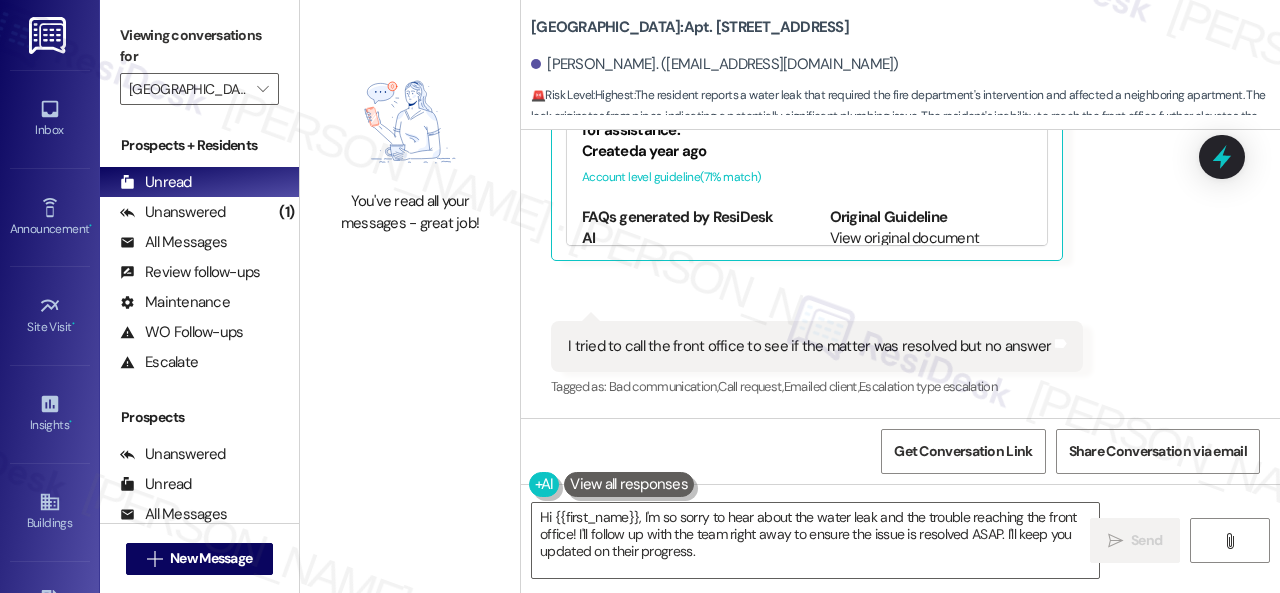 scroll, scrollTop: 18372, scrollLeft: 0, axis: vertical 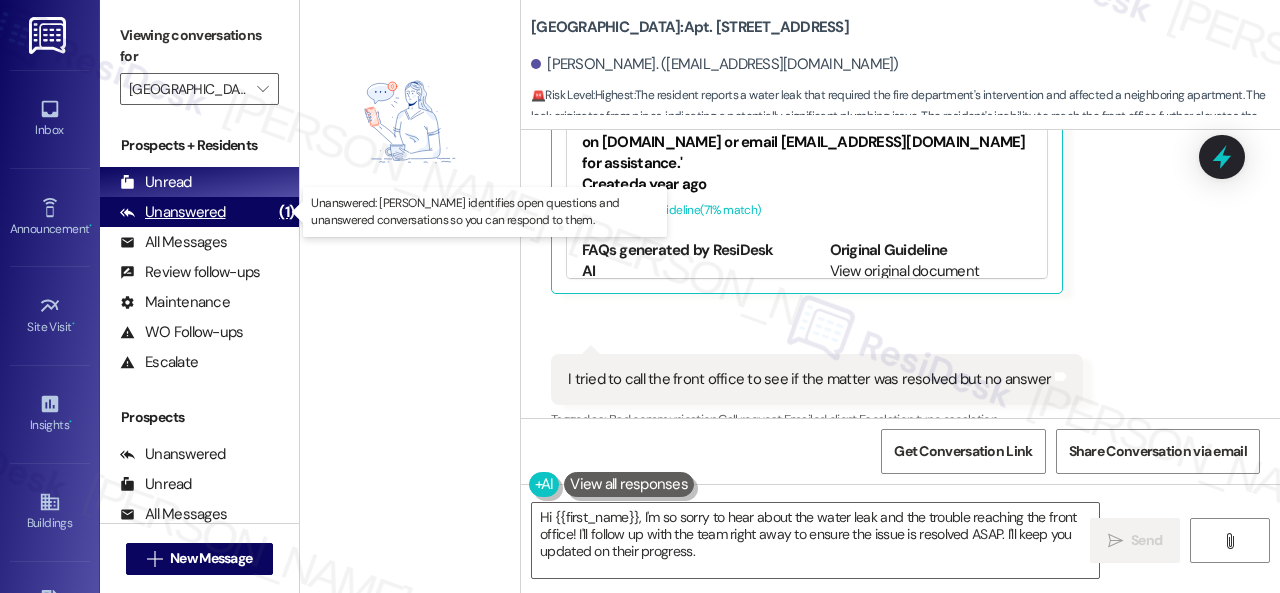 click on "Unanswered" at bounding box center (173, 212) 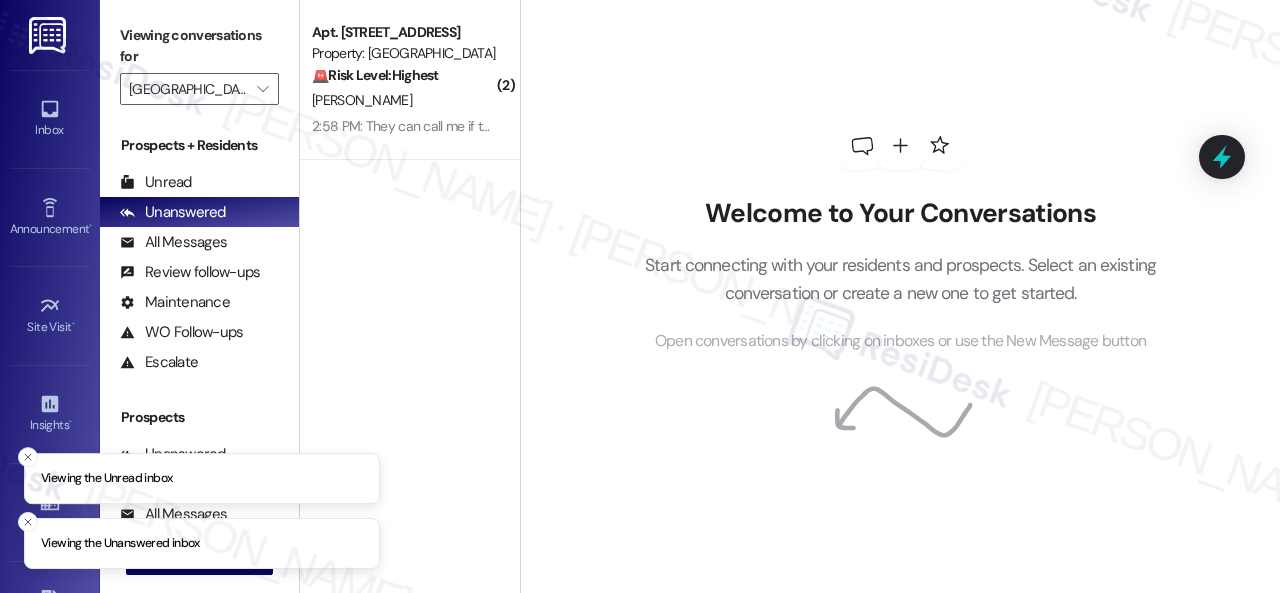 scroll, scrollTop: 0, scrollLeft: 0, axis: both 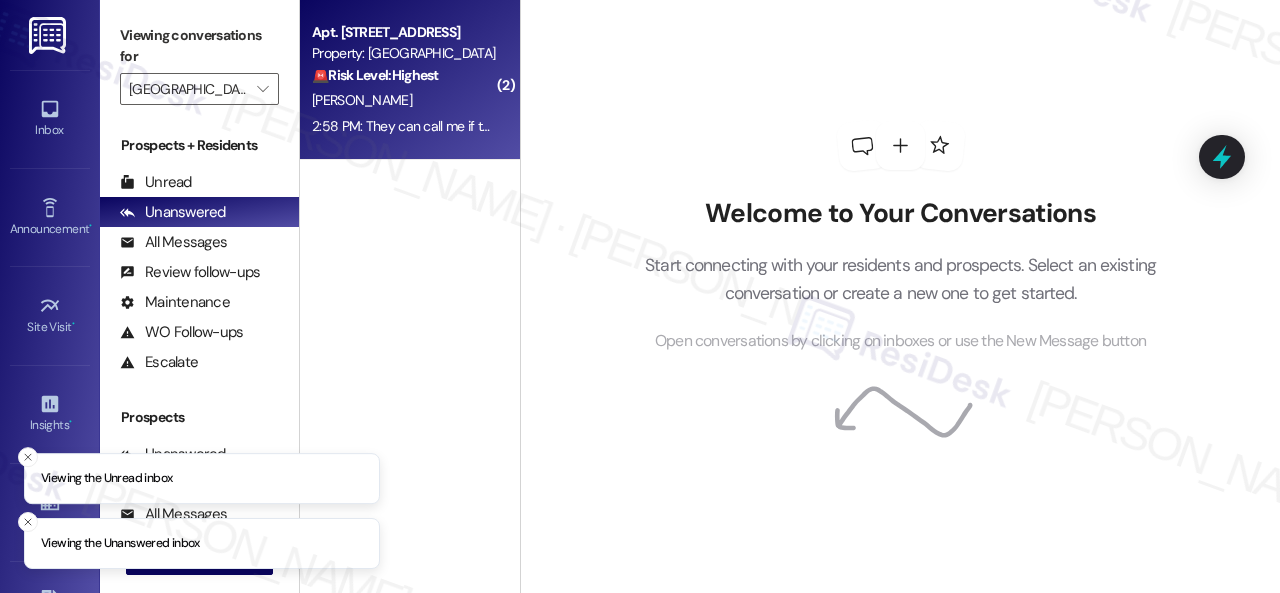 click on "🚨  Risk Level:  Highest" at bounding box center [375, 75] 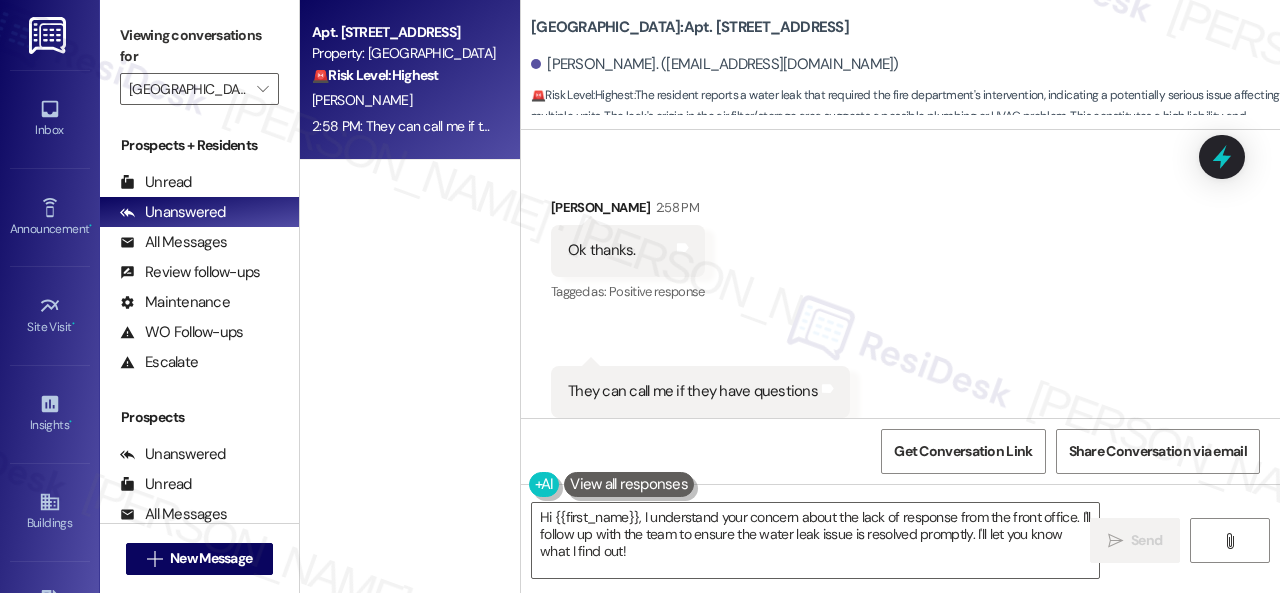 scroll, scrollTop: 18911, scrollLeft: 0, axis: vertical 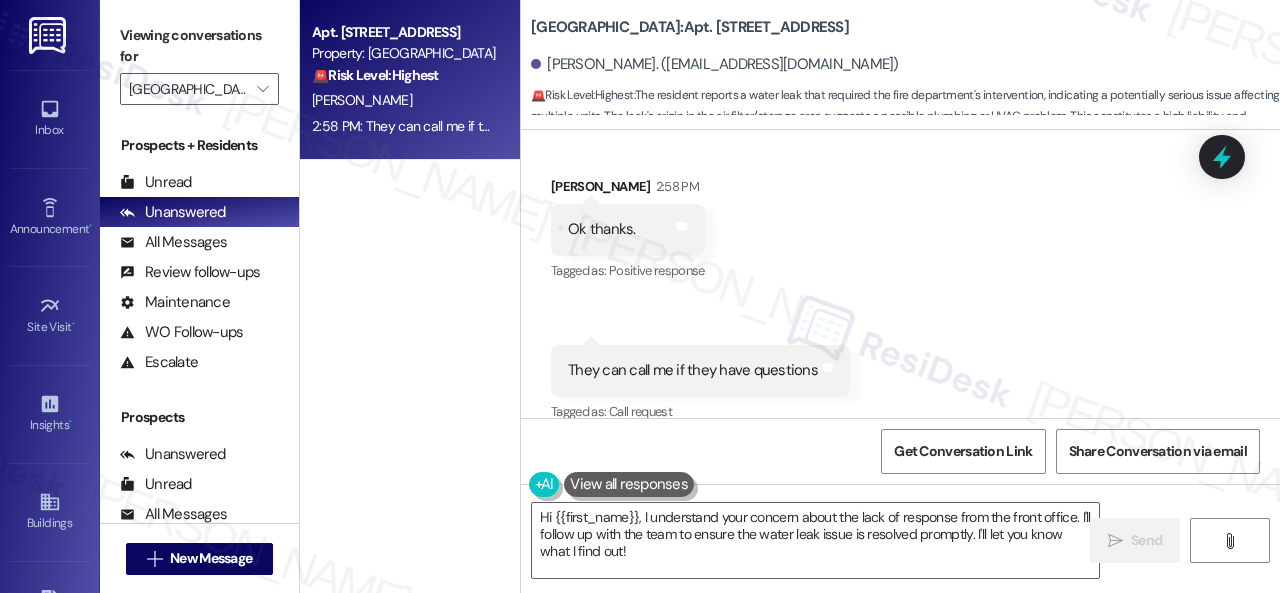 drag, startPoint x: 645, startPoint y: 555, endPoint x: 438, endPoint y: 385, distance: 267.86005 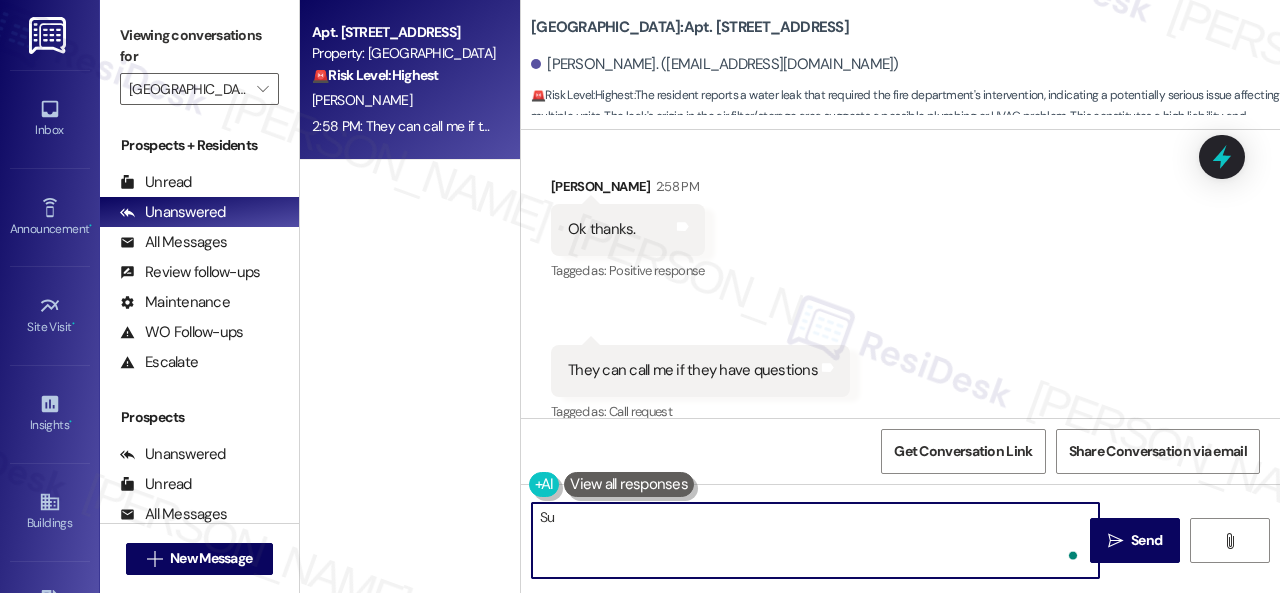 type on "S" 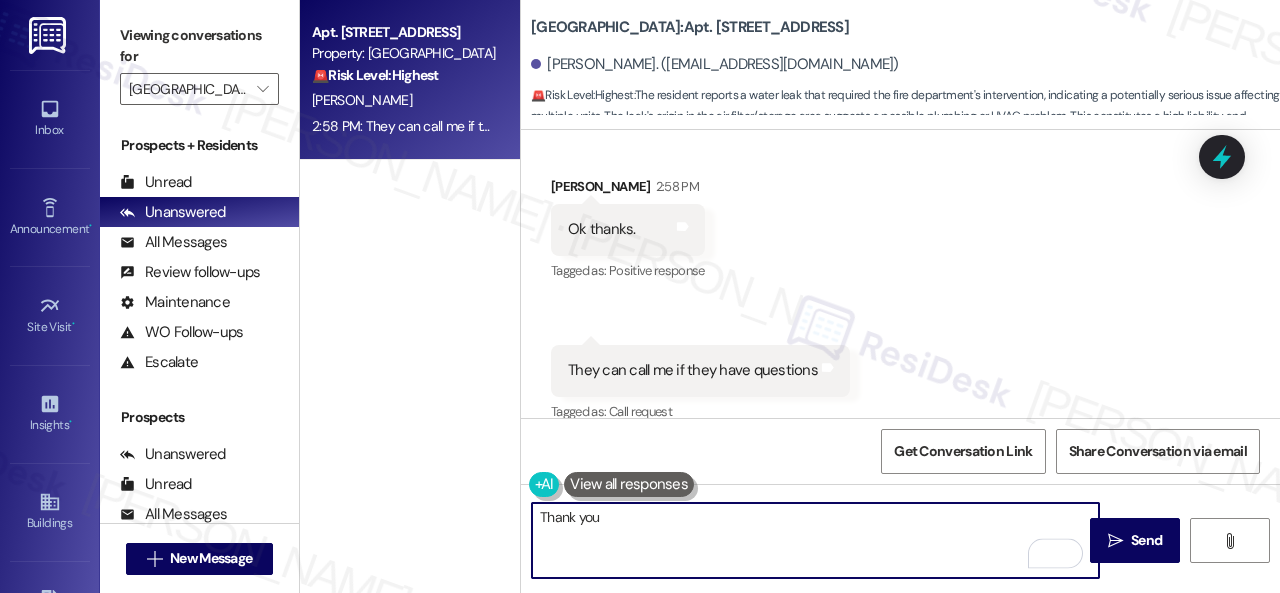 type on "Thank you!" 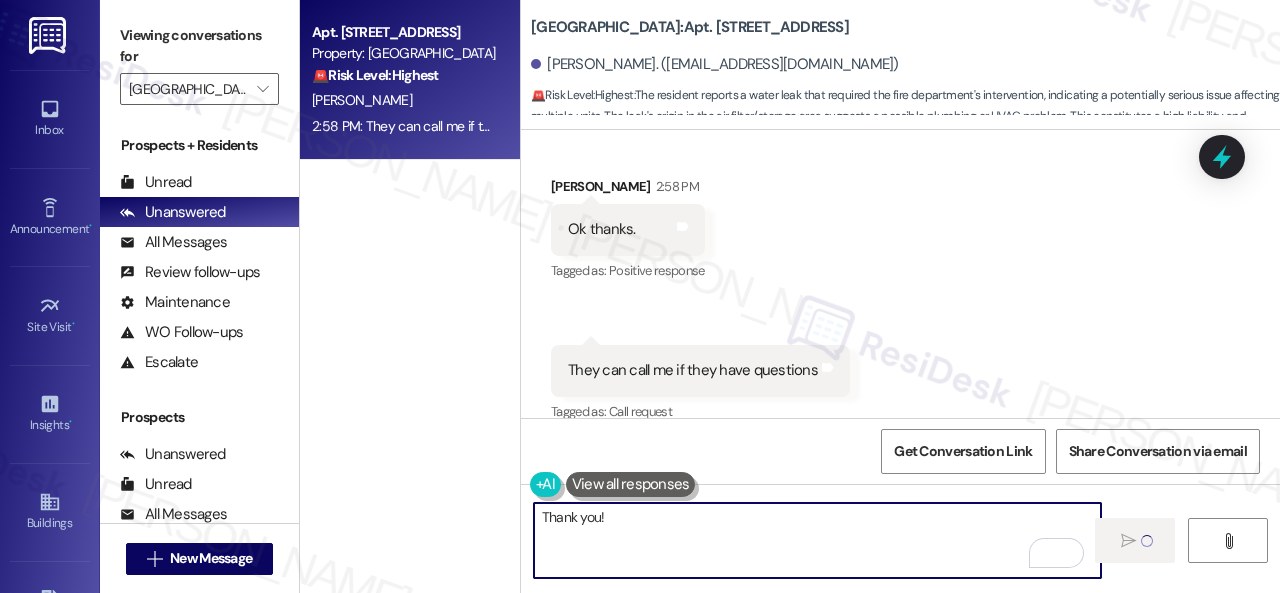 type 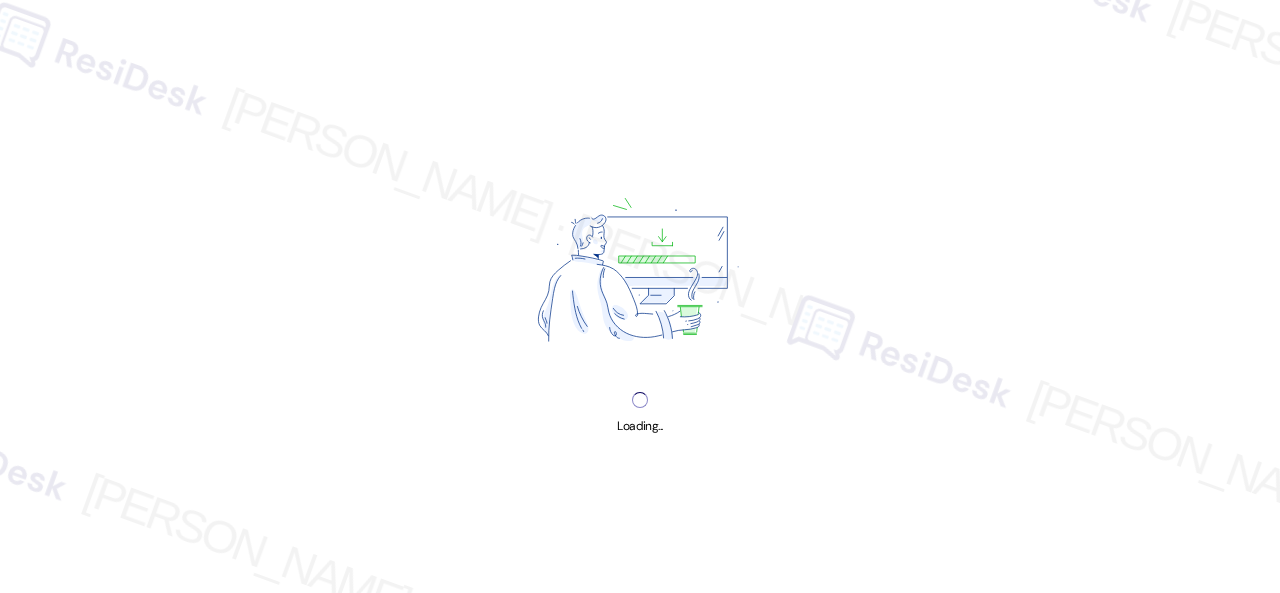 scroll, scrollTop: 0, scrollLeft: 0, axis: both 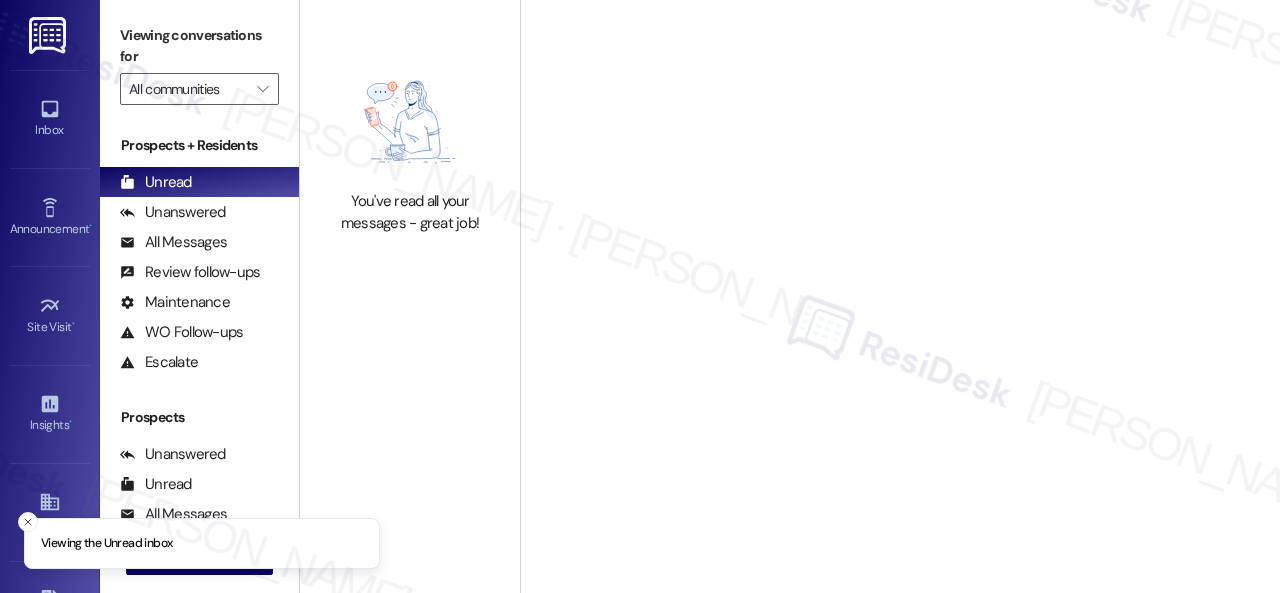 type on "[GEOGRAPHIC_DATA]" 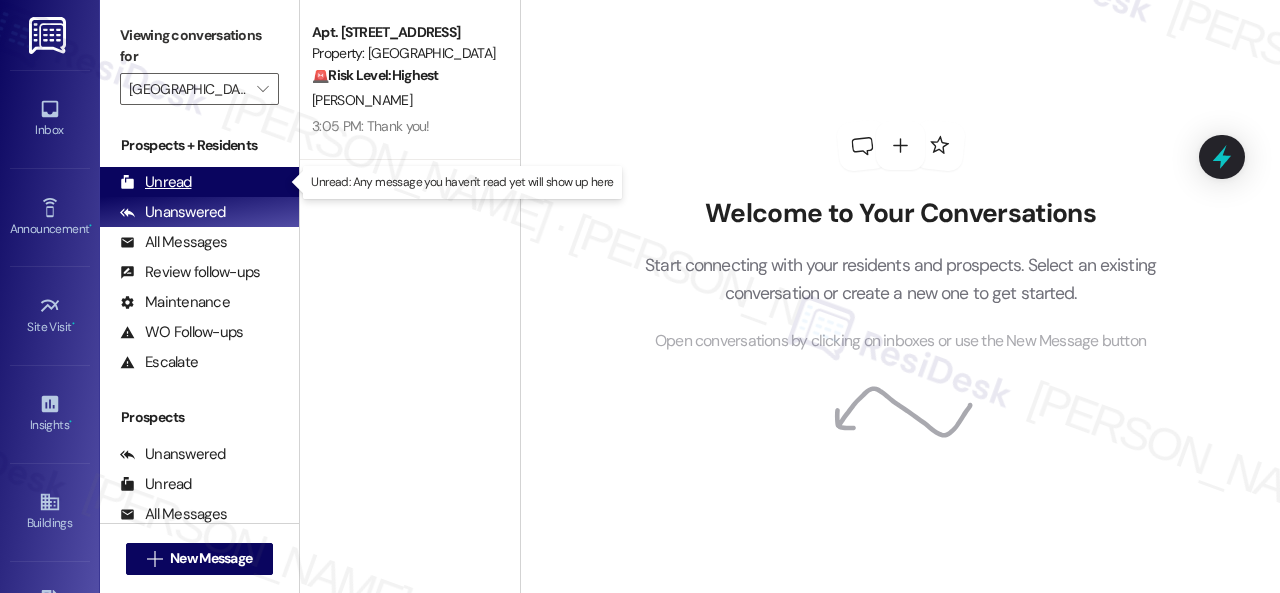 click on "Unread" at bounding box center (156, 182) 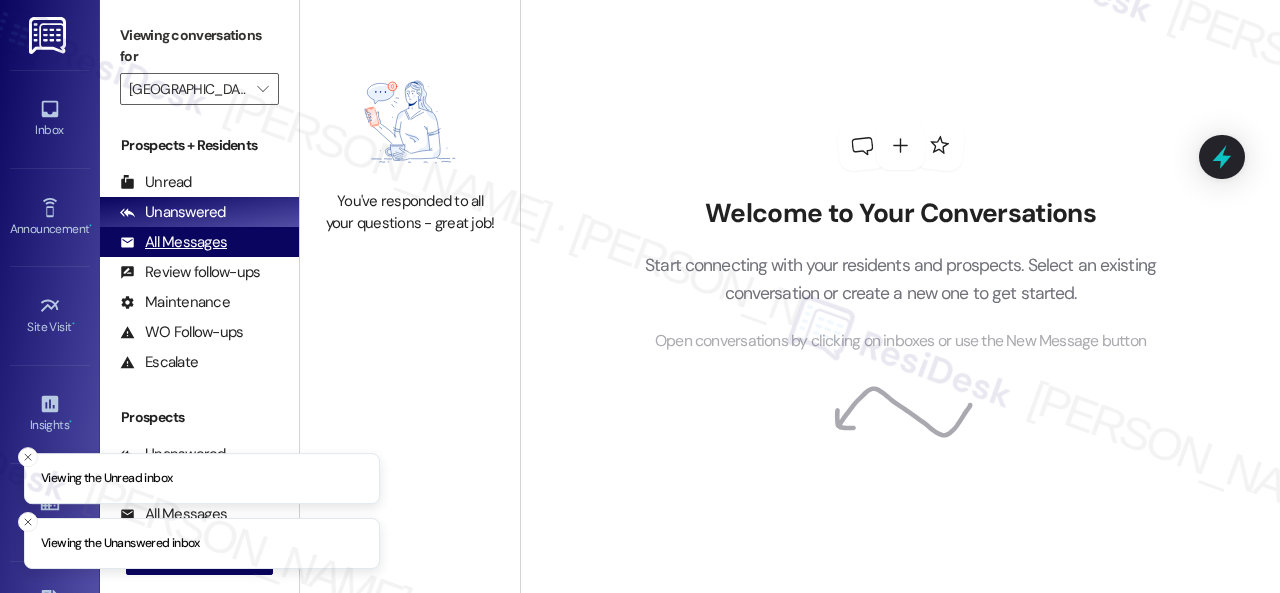 scroll, scrollTop: 0, scrollLeft: 0, axis: both 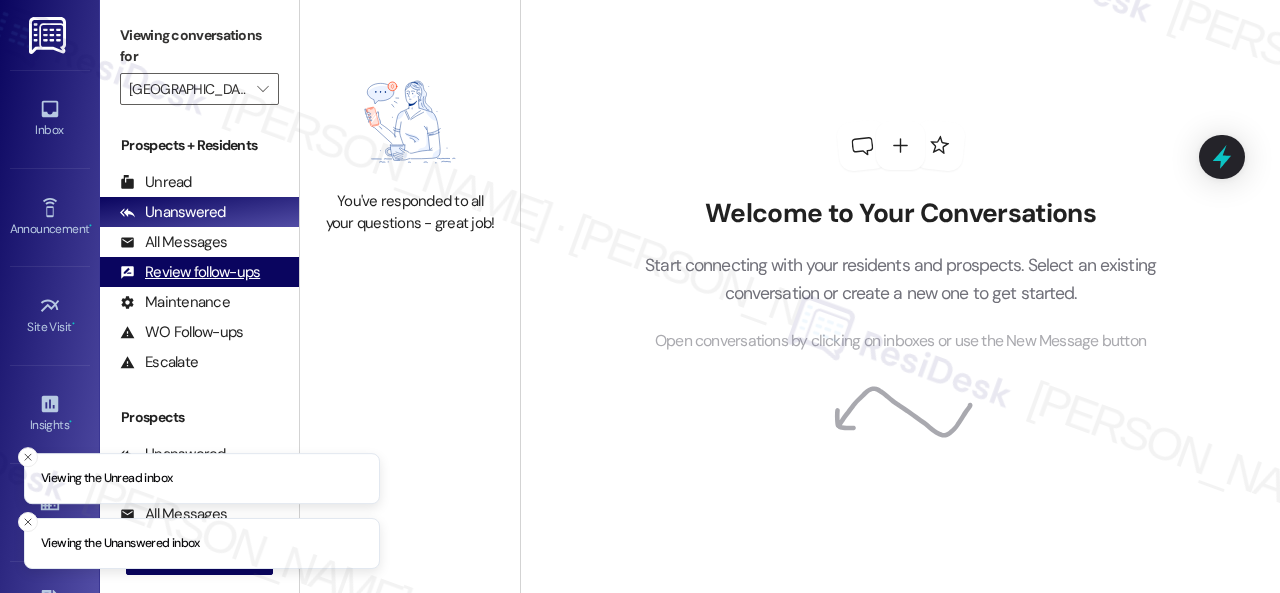 click on "Review follow-ups" at bounding box center [190, 272] 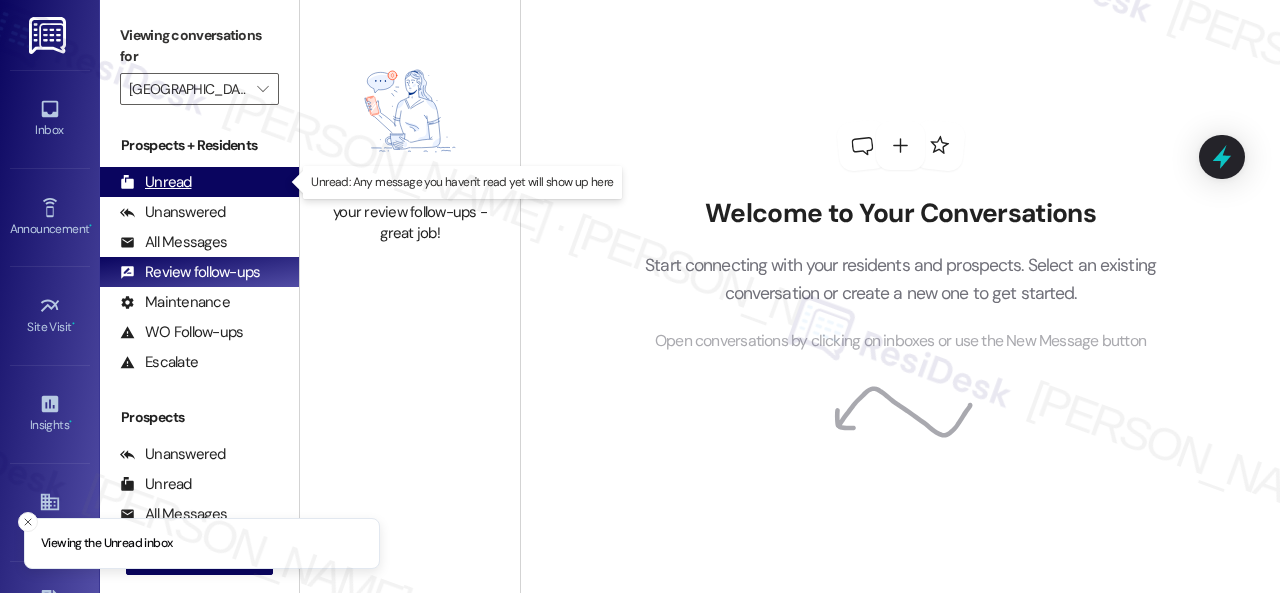 click on "Unread" at bounding box center (156, 182) 